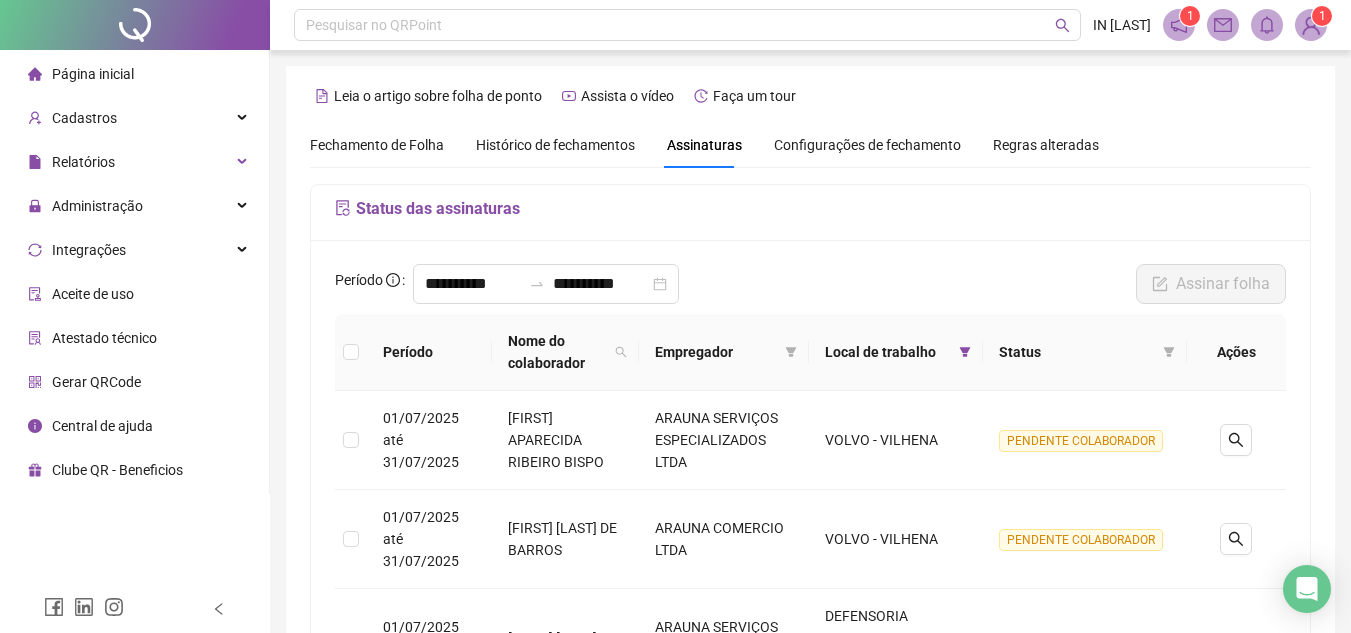 scroll, scrollTop: 155, scrollLeft: 0, axis: vertical 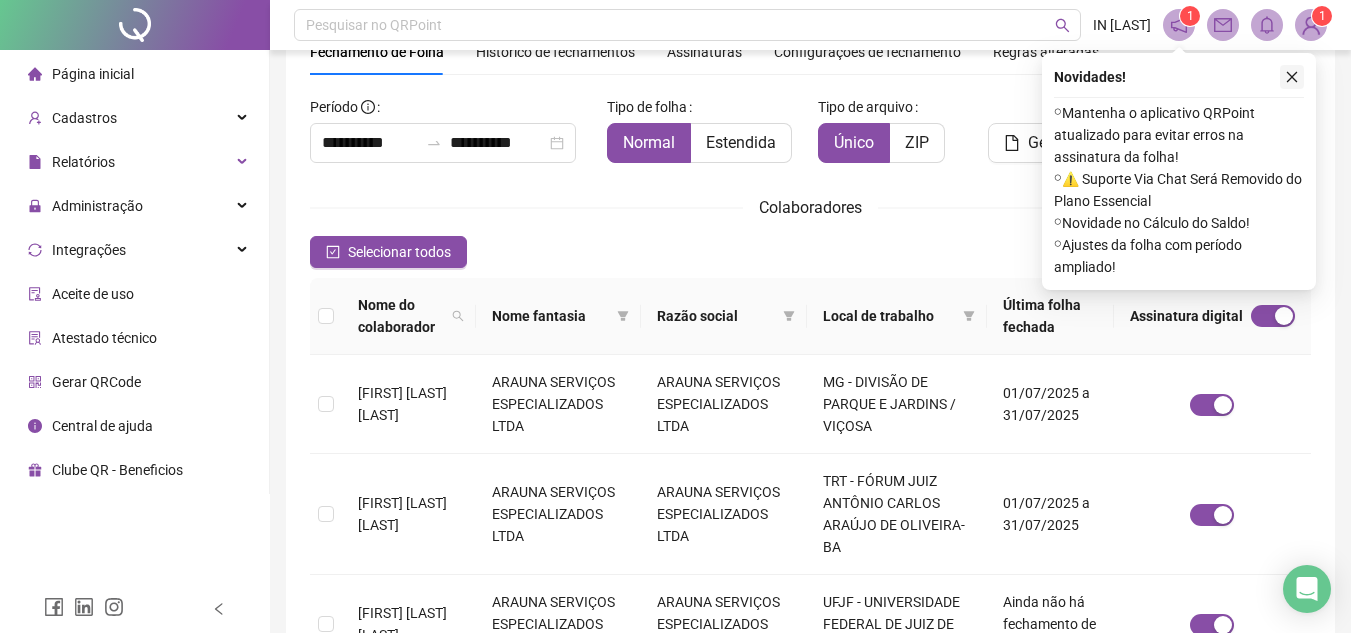 click 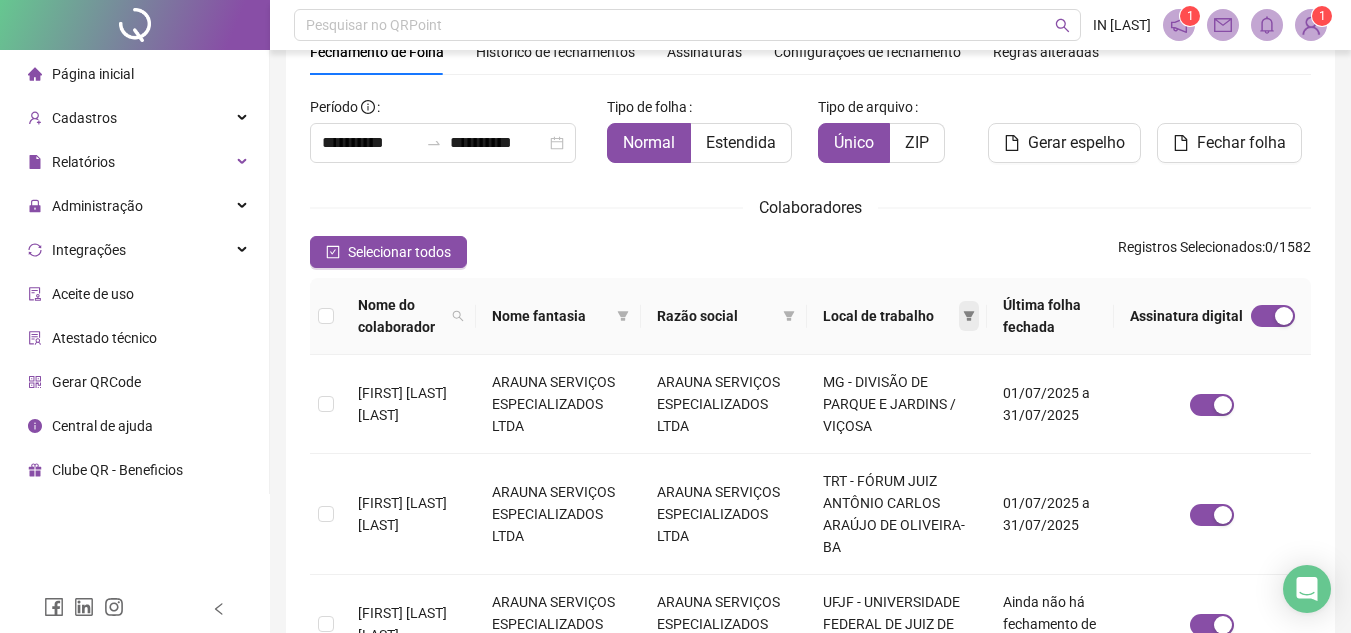 click at bounding box center (969, 316) 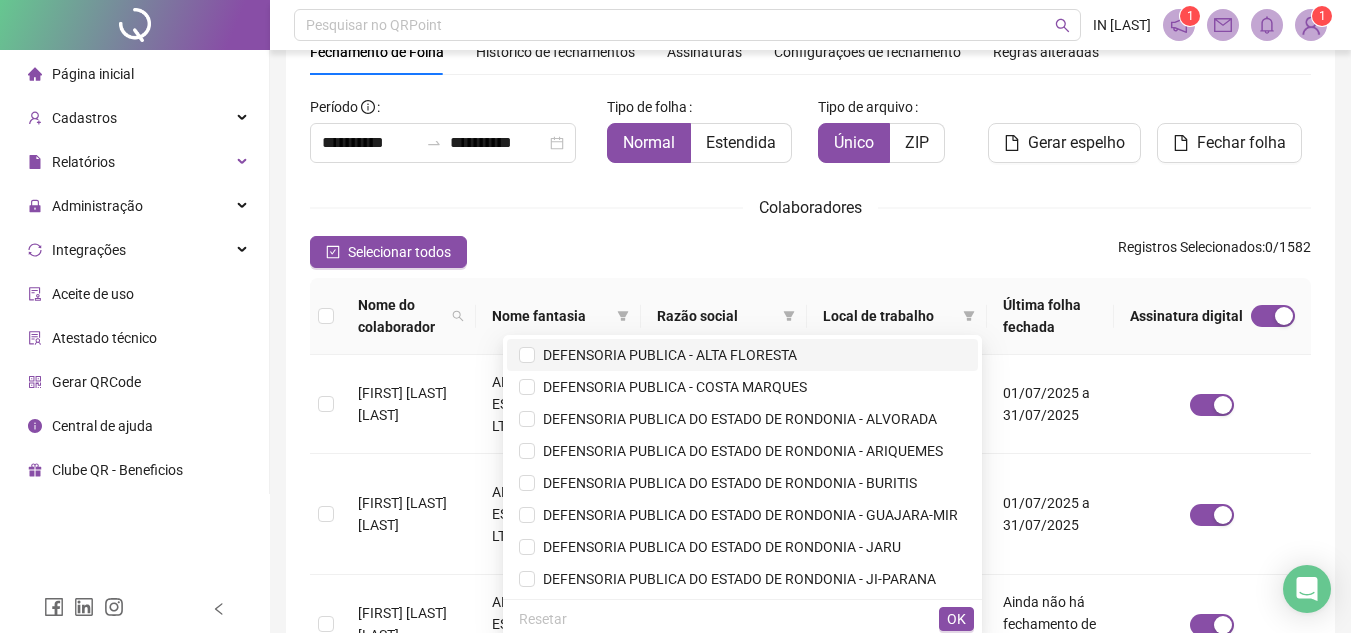 click on "DEFENSORIA PUBLICA - ALTA FLORESTA" at bounding box center [666, 355] 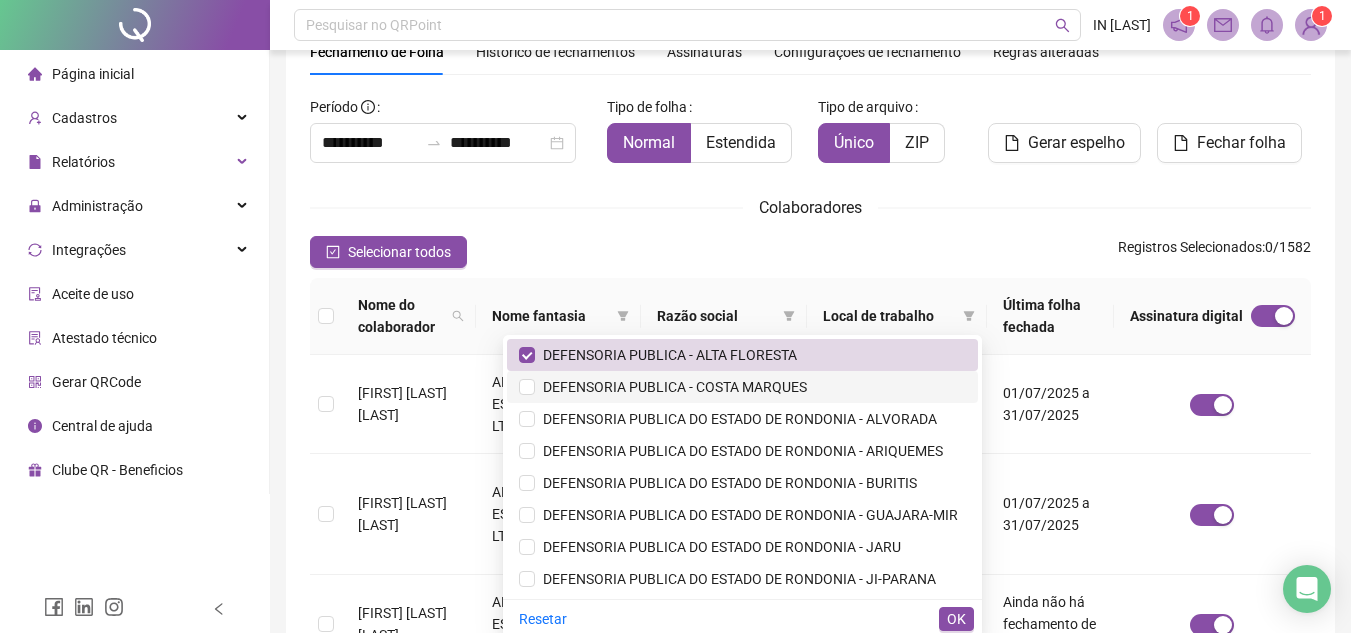 click on "DEFENSORIA PUBLICA - COSTA MARQUES" at bounding box center (671, 387) 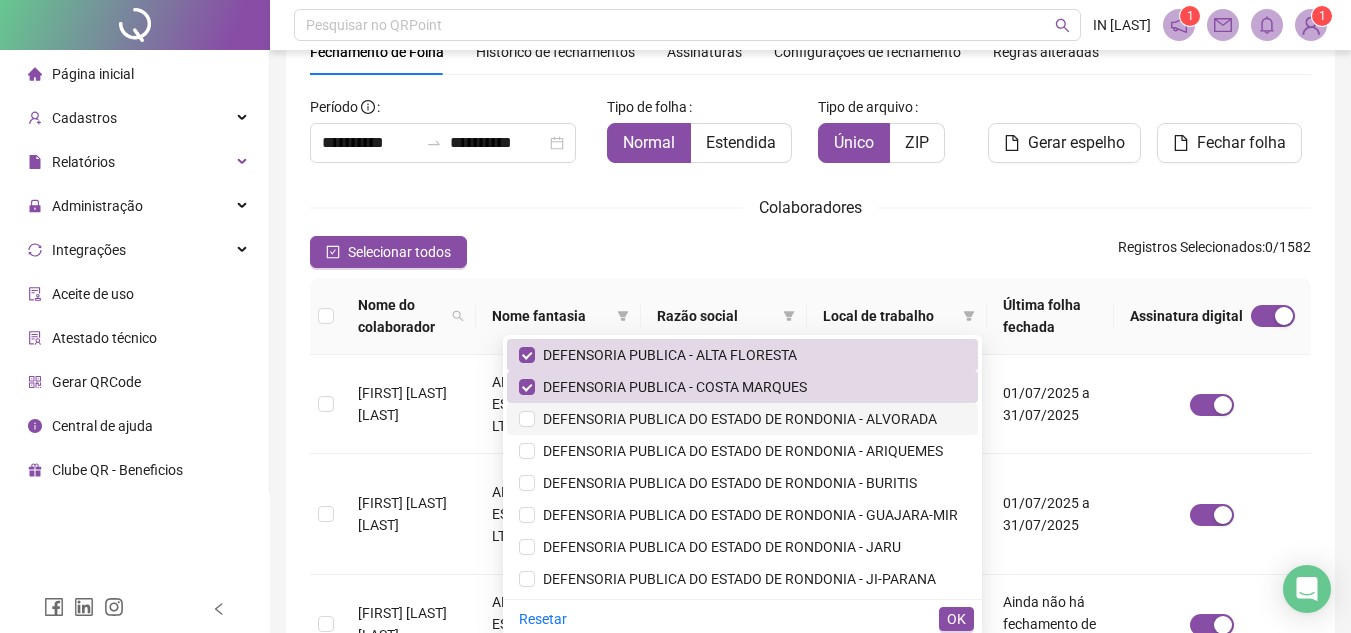 click on "DEFENSORIA PUBLICA DO ESTADO DE RONDONIA - ALVORADA" at bounding box center (742, 419) 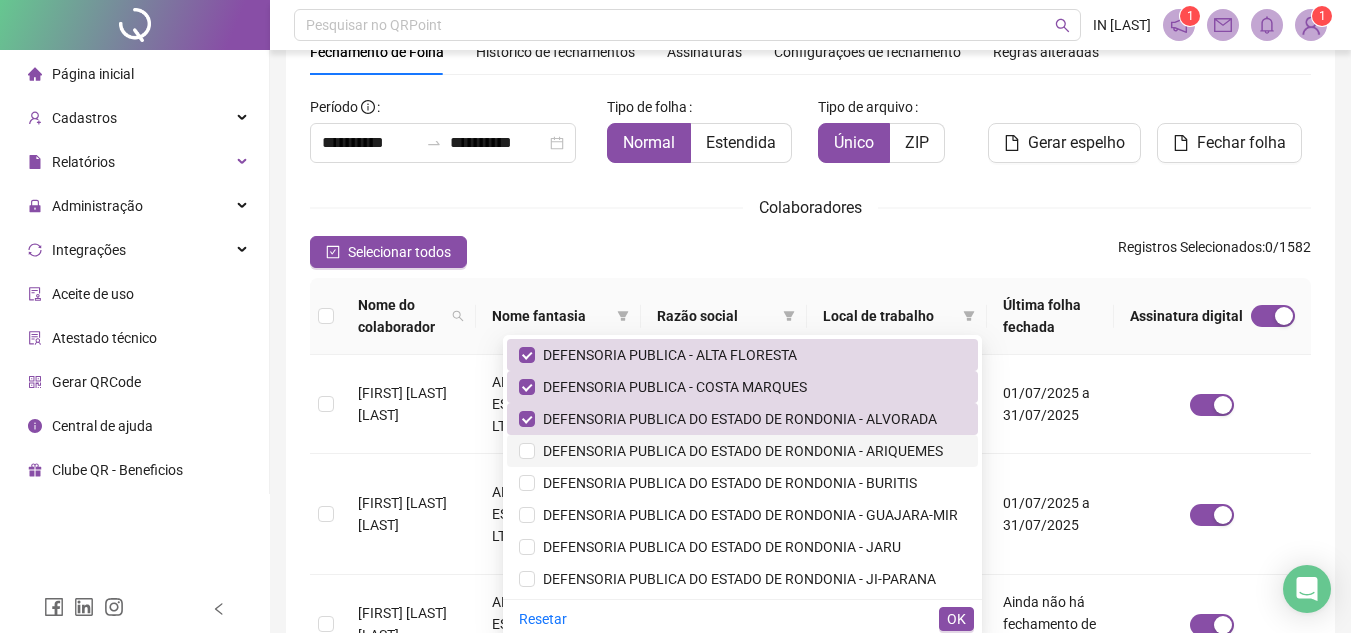 click on "DEFENSORIA PUBLICA DO ESTADO DE RONDONIA - ARIQUEMES" at bounding box center (739, 451) 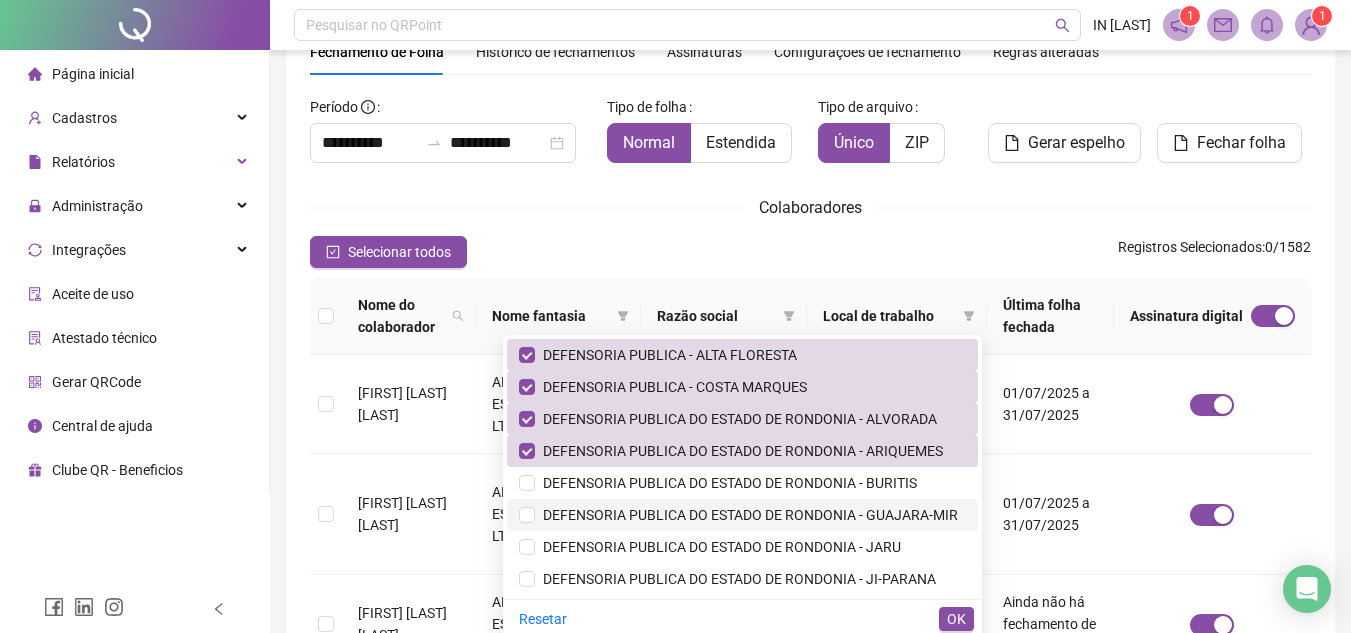 click on "DEFENSORIA PUBLICA DO ESTADO DE RONDONIA - GUAJARA-MIR" at bounding box center [742, 515] 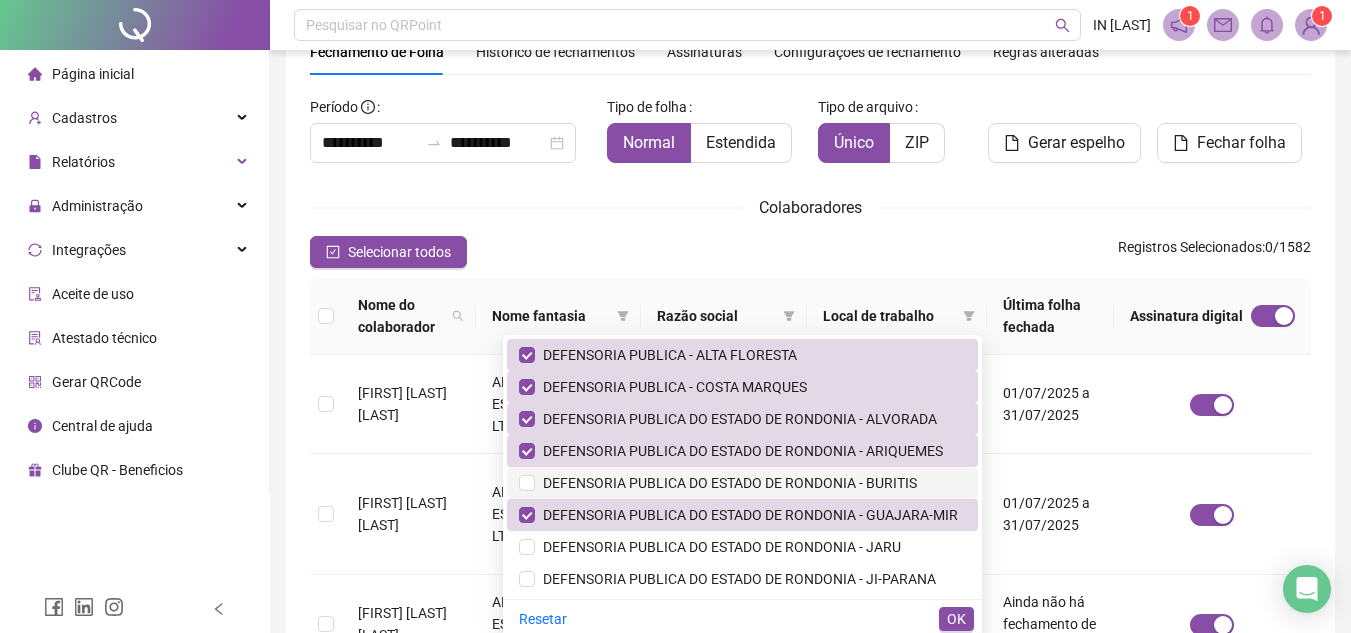 click on "DEFENSORIA PUBLICA DO ESTADO DE RONDONIA - BURITIS" at bounding box center [742, 483] 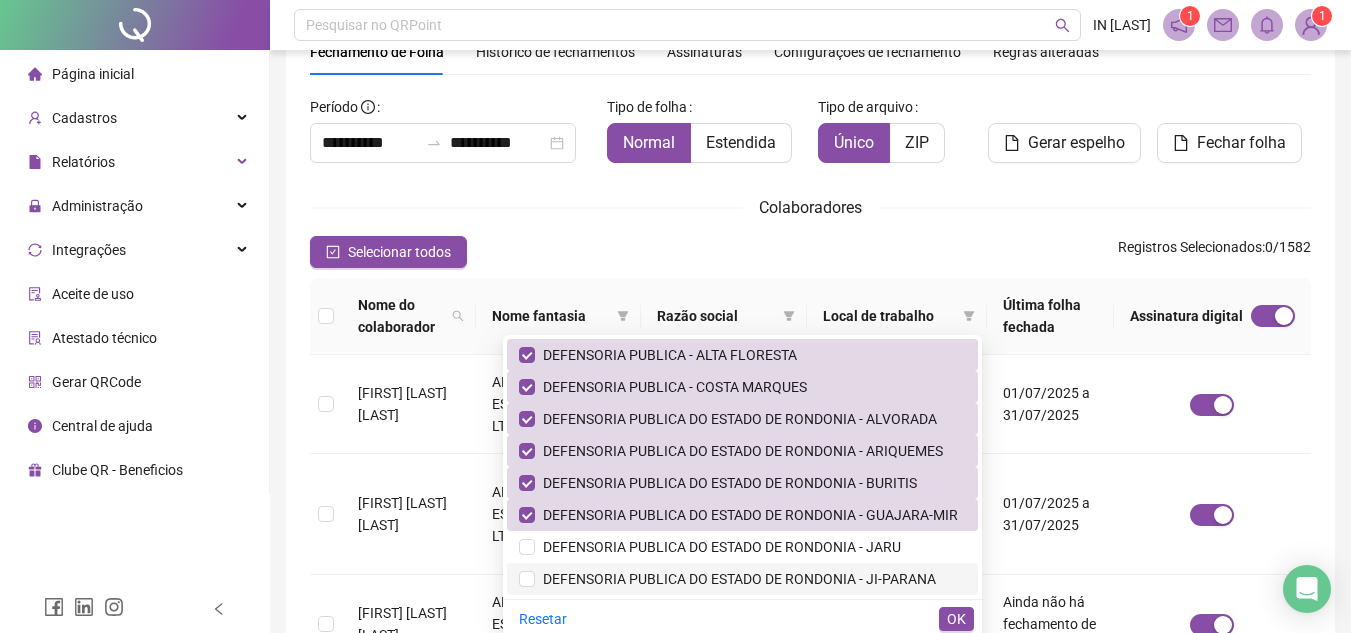 click on "DEFENSORIA PUBLICA DO ESTADO DE RONDONIA - JI-PARANA" at bounding box center (735, 579) 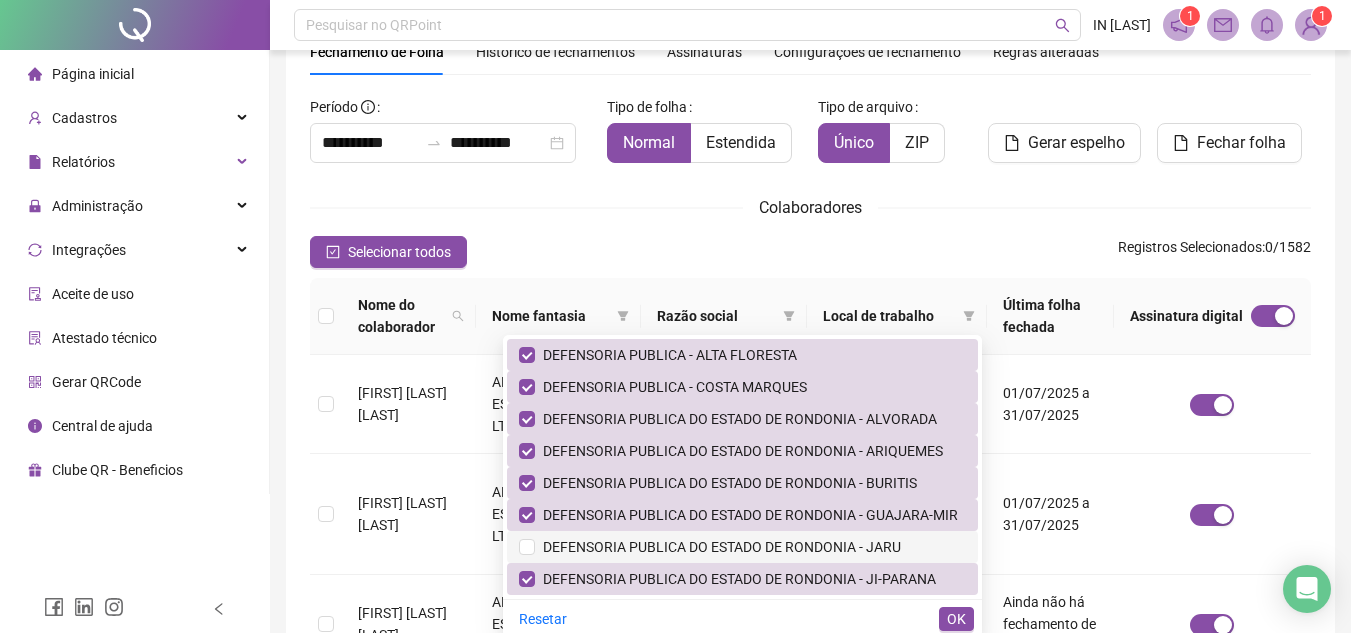 click on "DEFENSORIA PUBLICA DO ESTADO DE RONDONIA - JARU" at bounding box center [742, 547] 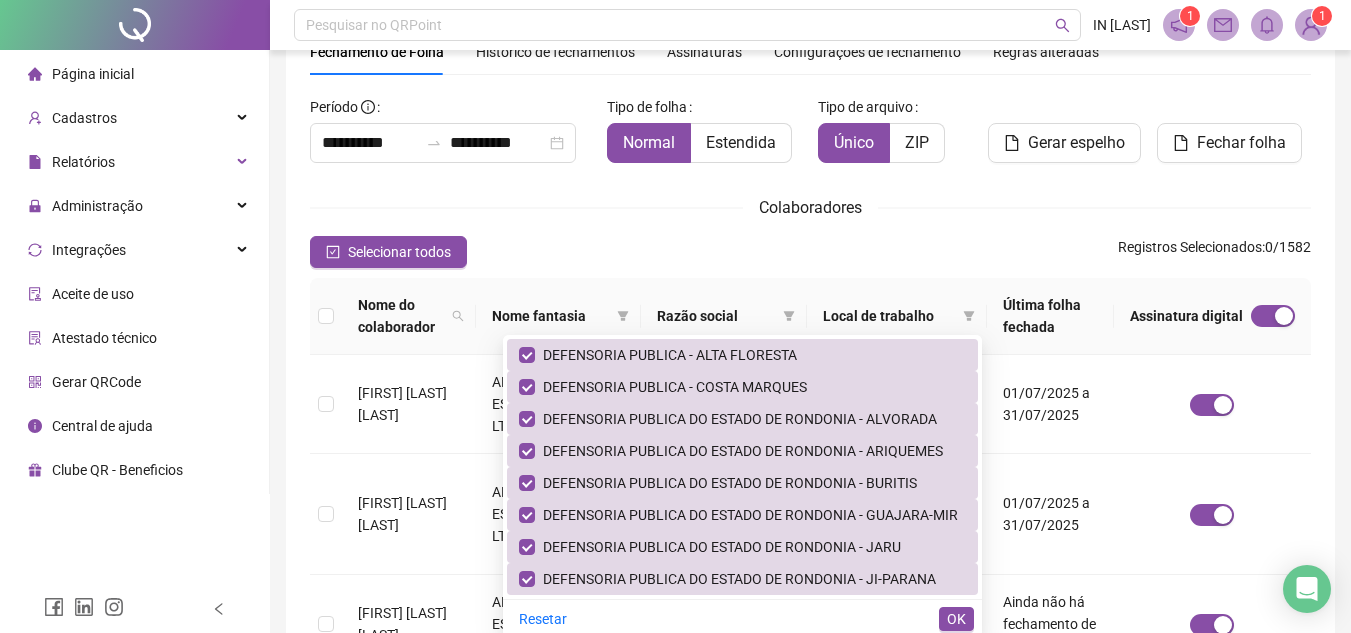 scroll, scrollTop: 256, scrollLeft: 0, axis: vertical 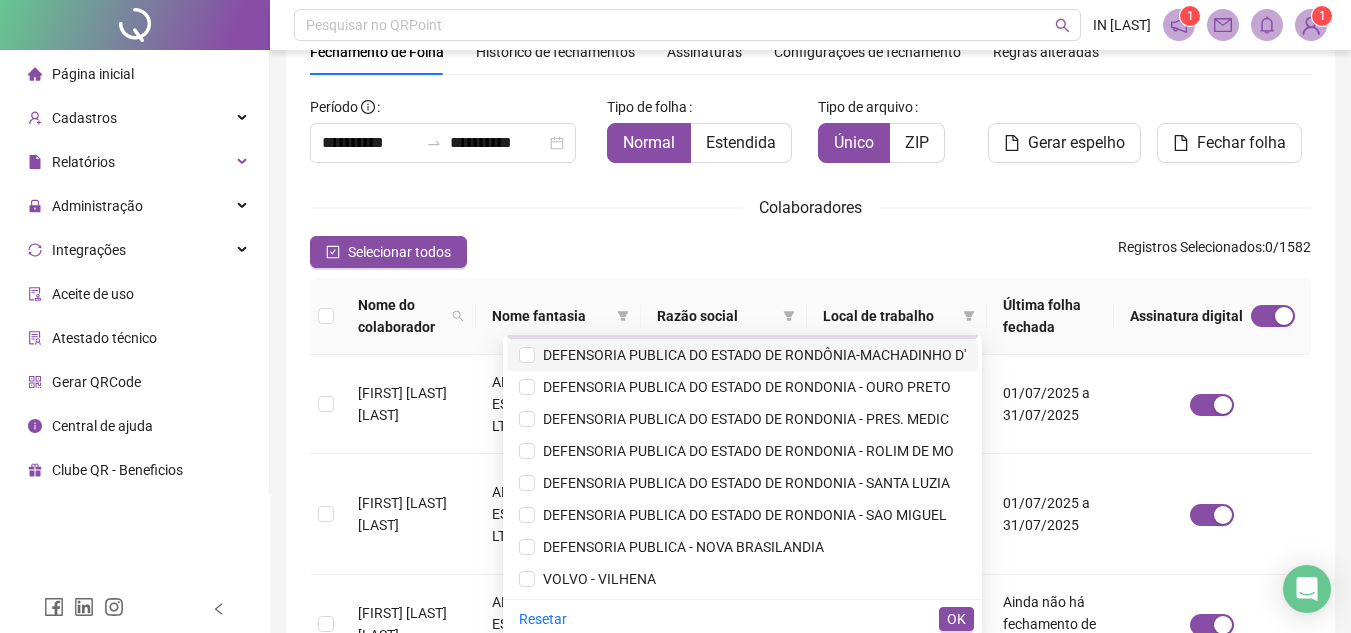 click on "DEFENSORIA PUBLICA DO ESTADO DE RONDÔNIA-MACHADINHO D'" at bounding box center [742, 355] 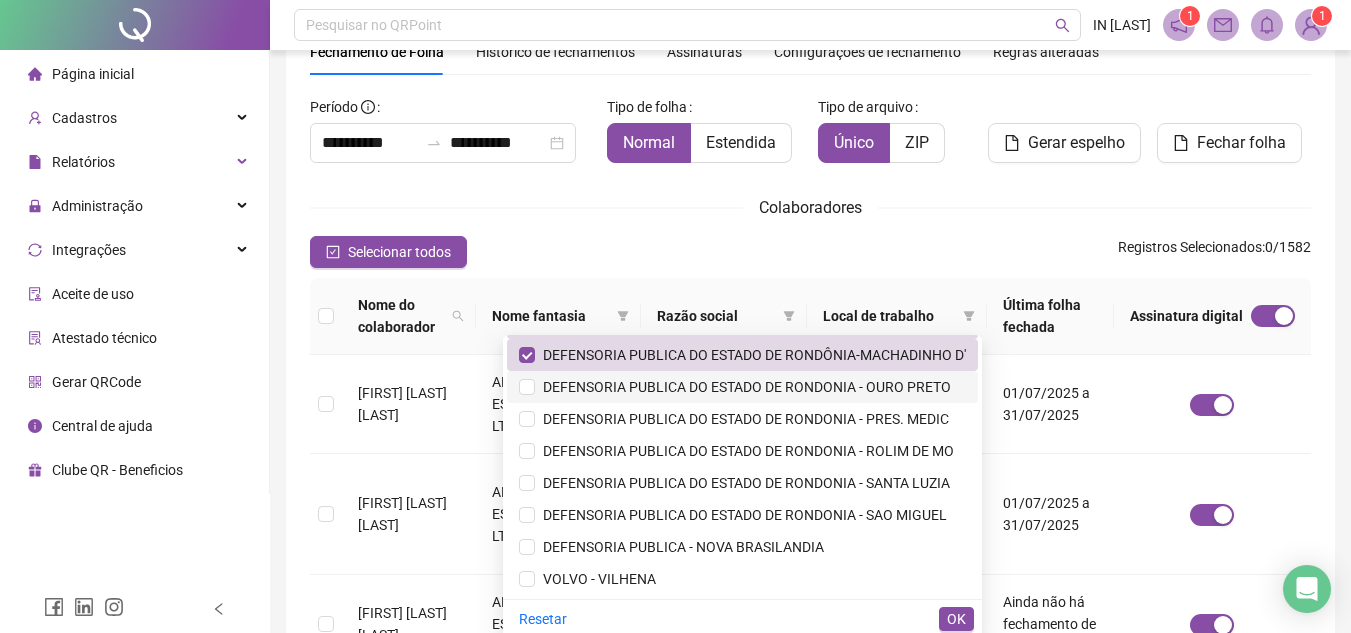 click on "DEFENSORIA PUBLICA DO ESTADO DE RONDONIA - OURO PRETO" at bounding box center [743, 387] 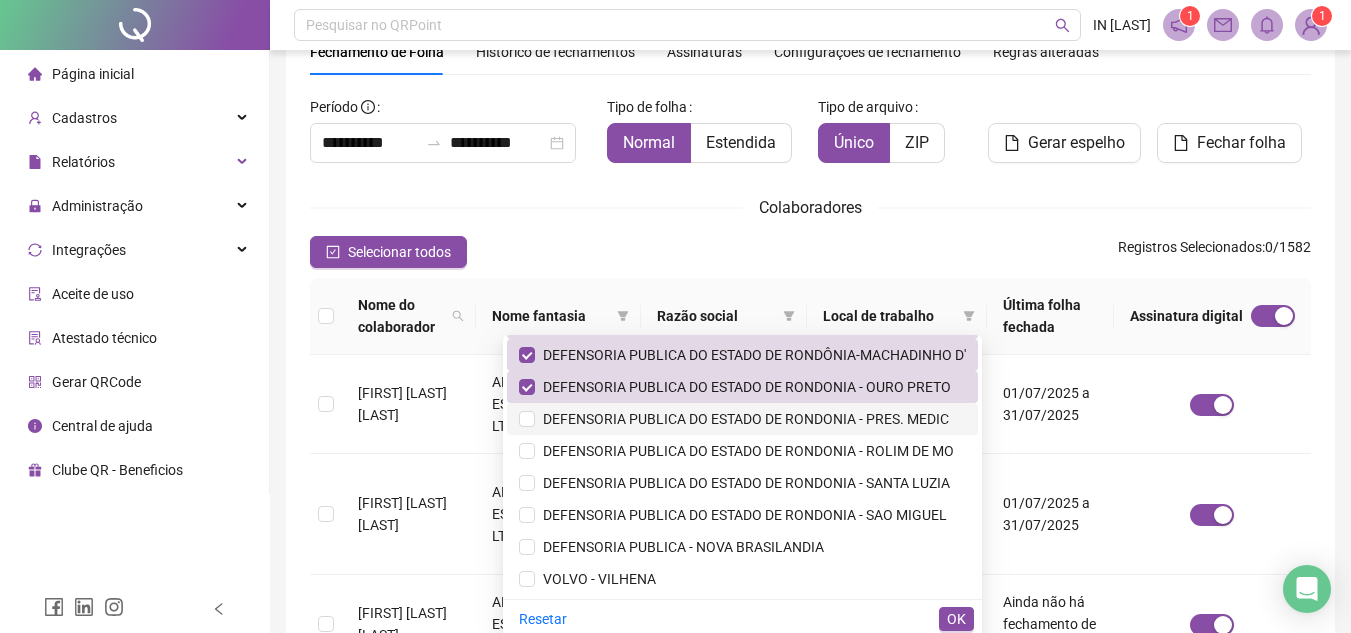 click on "DEFENSORIA PUBLICA DO ESTADO DE RONDONIA - PRES. MEDIC" at bounding box center (742, 419) 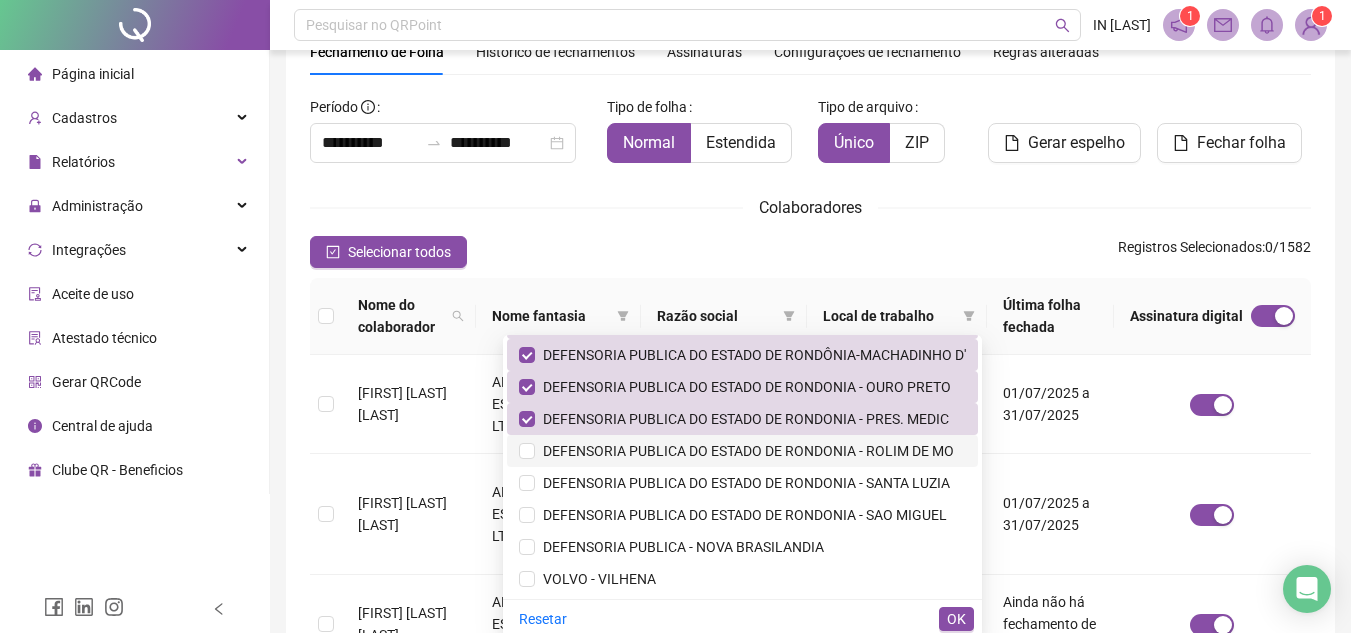 click on "DEFENSORIA PUBLICA DO ESTADO DE RONDONIA - ROLIM DE MO" at bounding box center (744, 451) 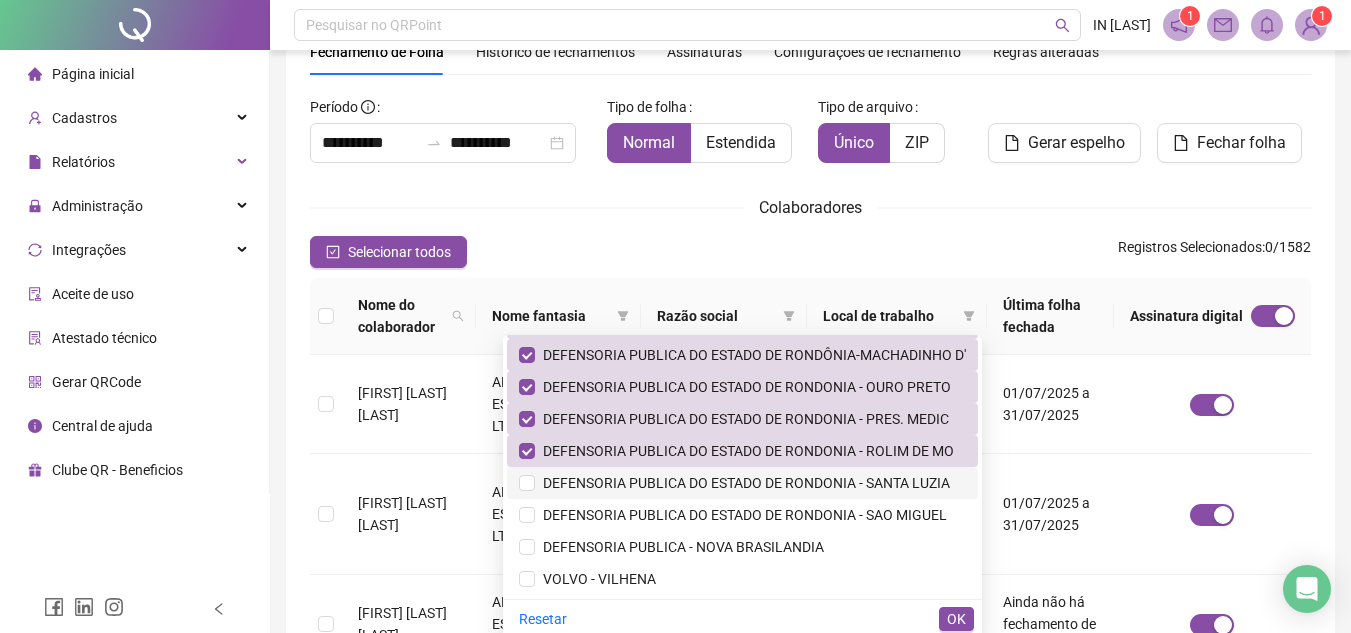 click on "DEFENSORIA PUBLICA DO ESTADO DE RONDONIA - SANTA LUZIA" at bounding box center [742, 483] 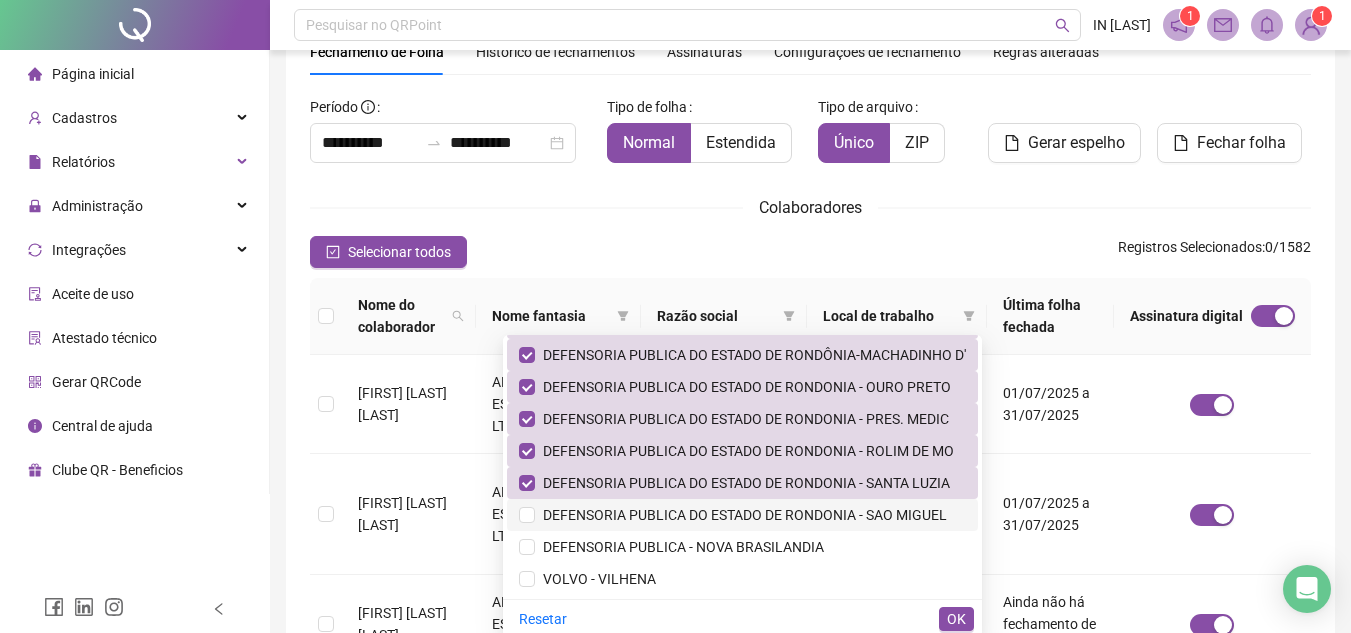 click on "DEFENSORIA PUBLICA DO ESTADO DE RONDONIA - SAO MIGUEL" at bounding box center (741, 515) 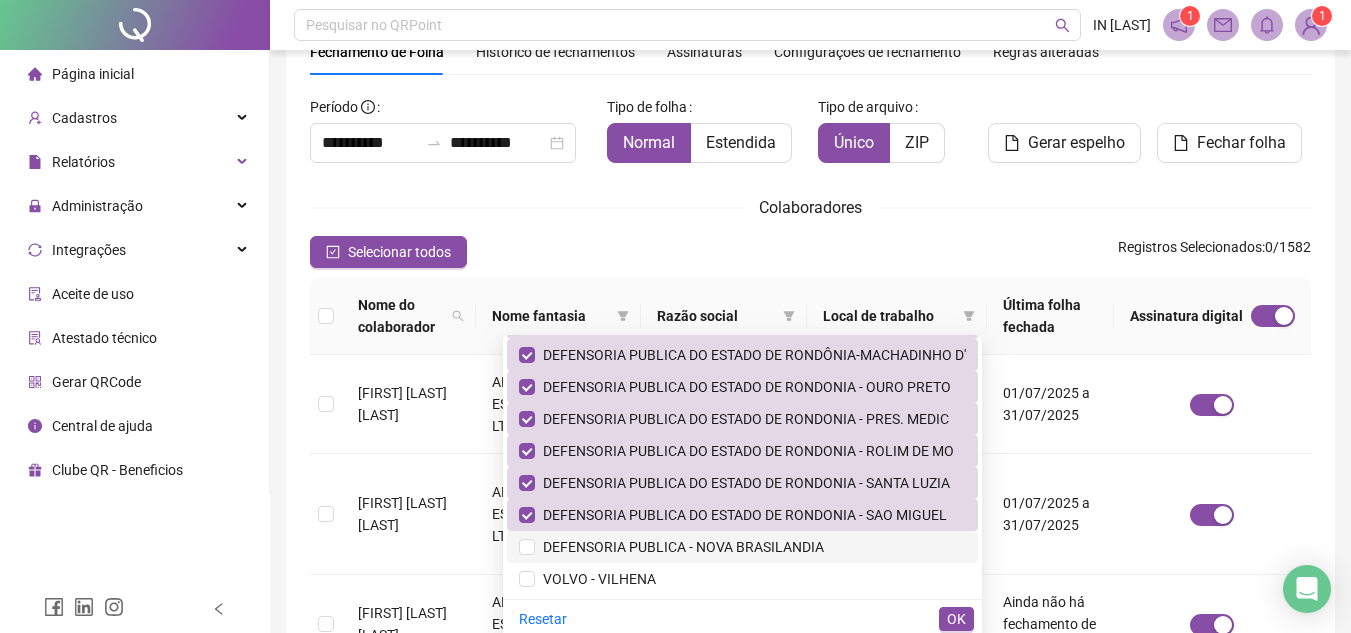 click on "DEFENSORIA PUBLICA - NOVA BRASILANDIA" at bounding box center (742, 547) 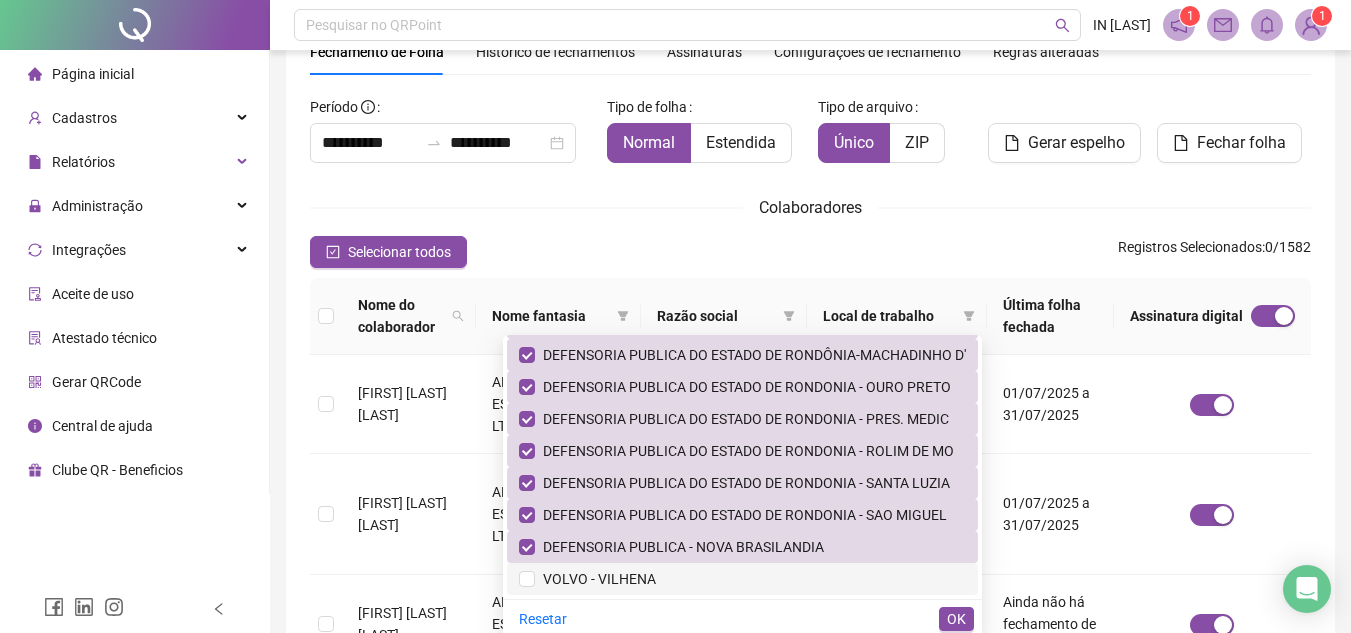 click on "VOLVO - VILHENA" at bounding box center [742, 579] 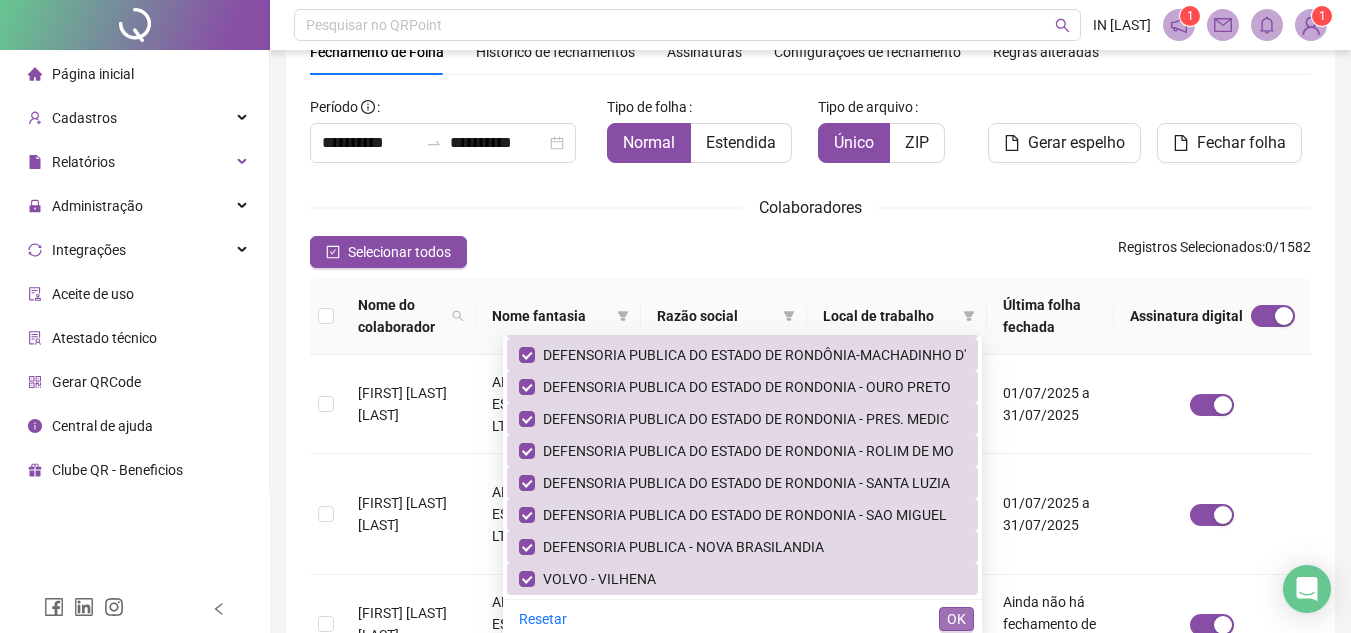 click on "OK" at bounding box center (956, 619) 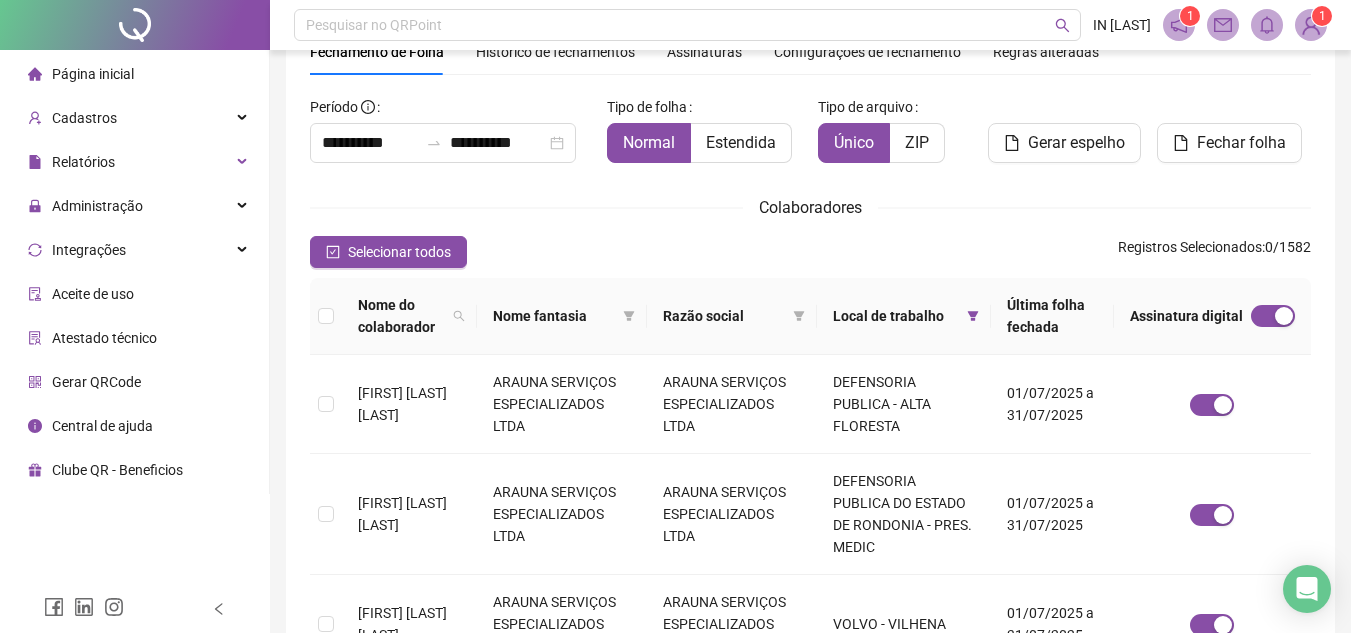 click on "Pesquisar no QRPoint IN [LAST] [NUMBER] [NUMBER]" at bounding box center (810, 25) 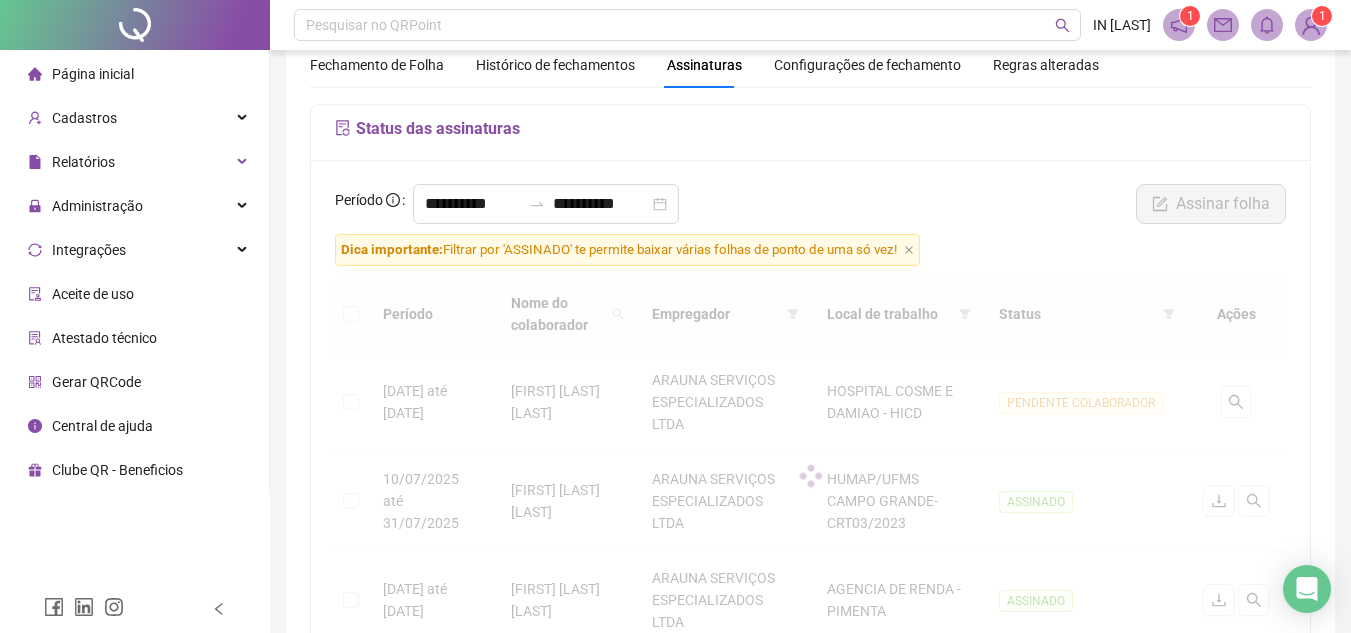 scroll, scrollTop: 93, scrollLeft: 0, axis: vertical 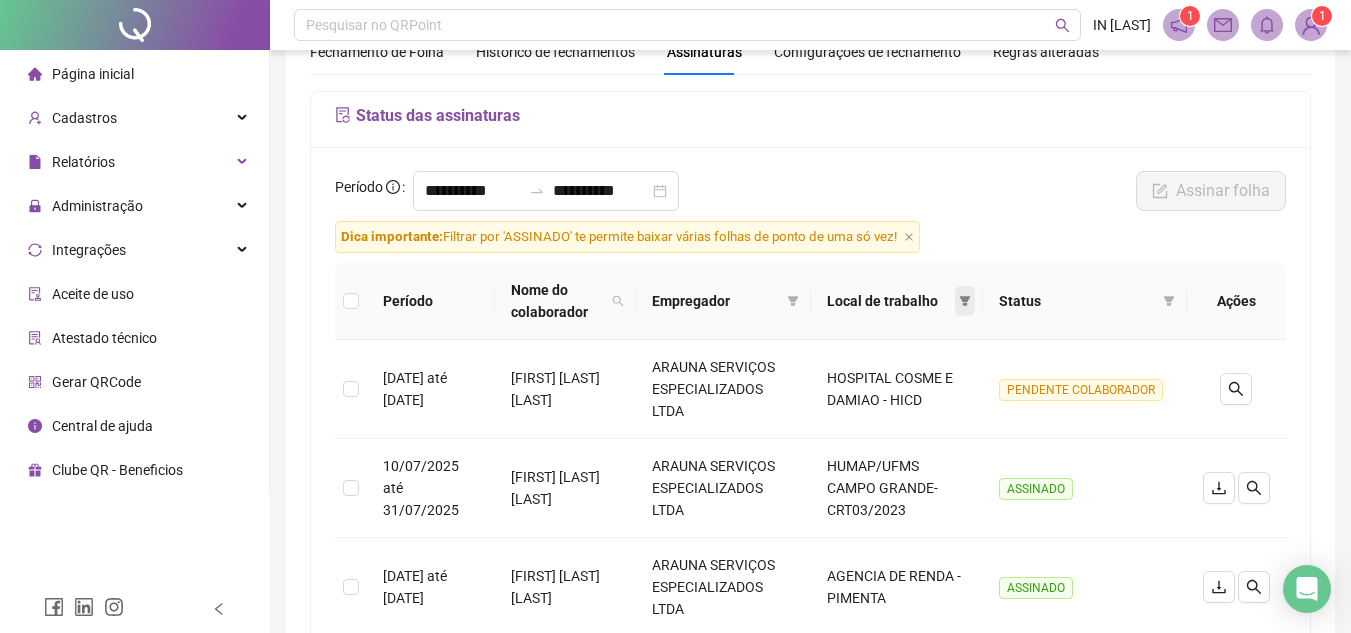 click at bounding box center (965, 301) 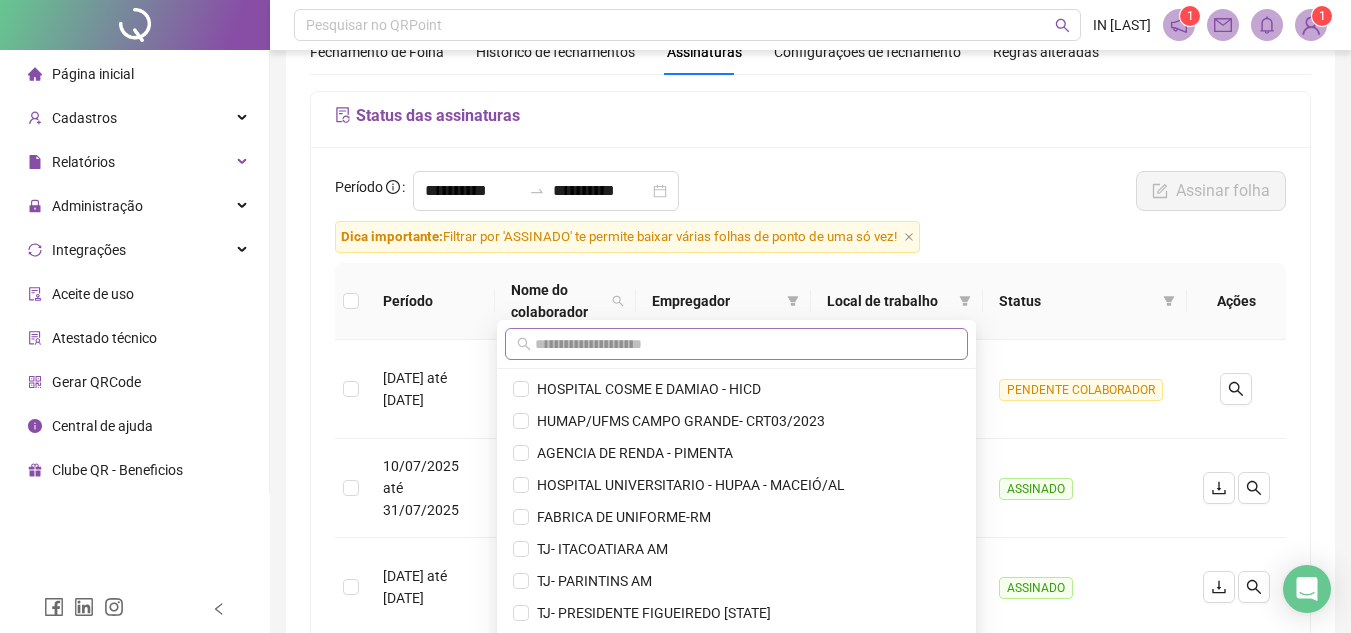 click at bounding box center (736, 344) 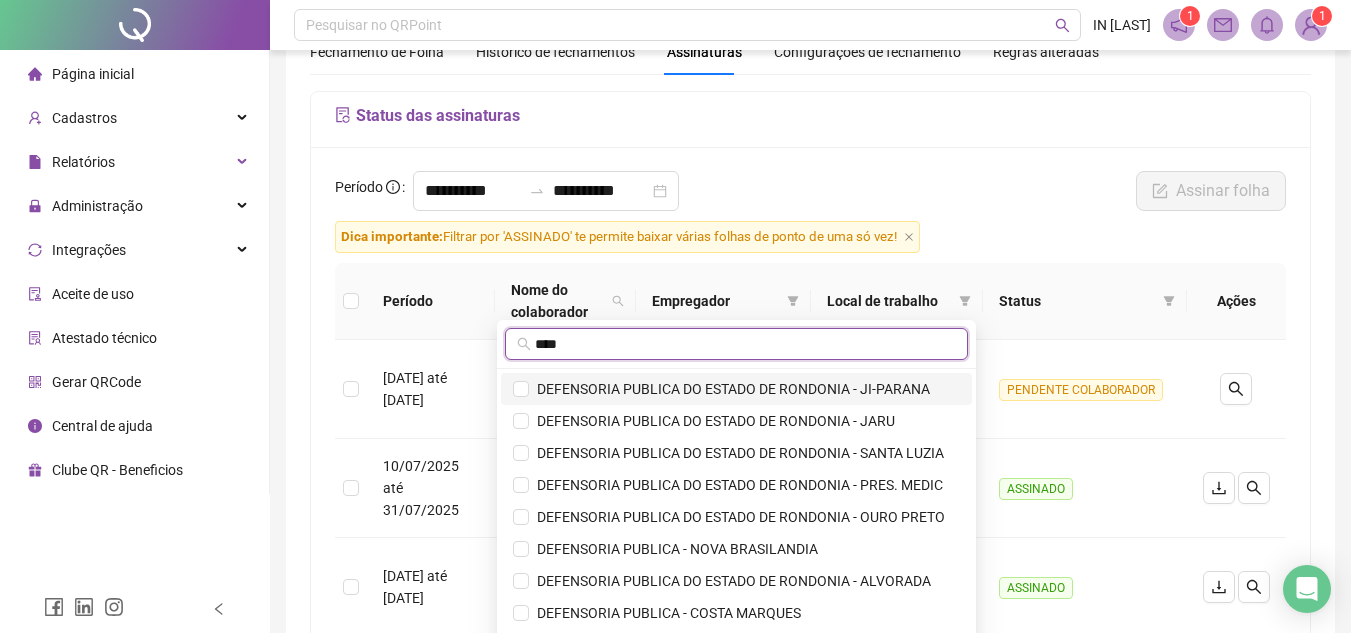type on "****" 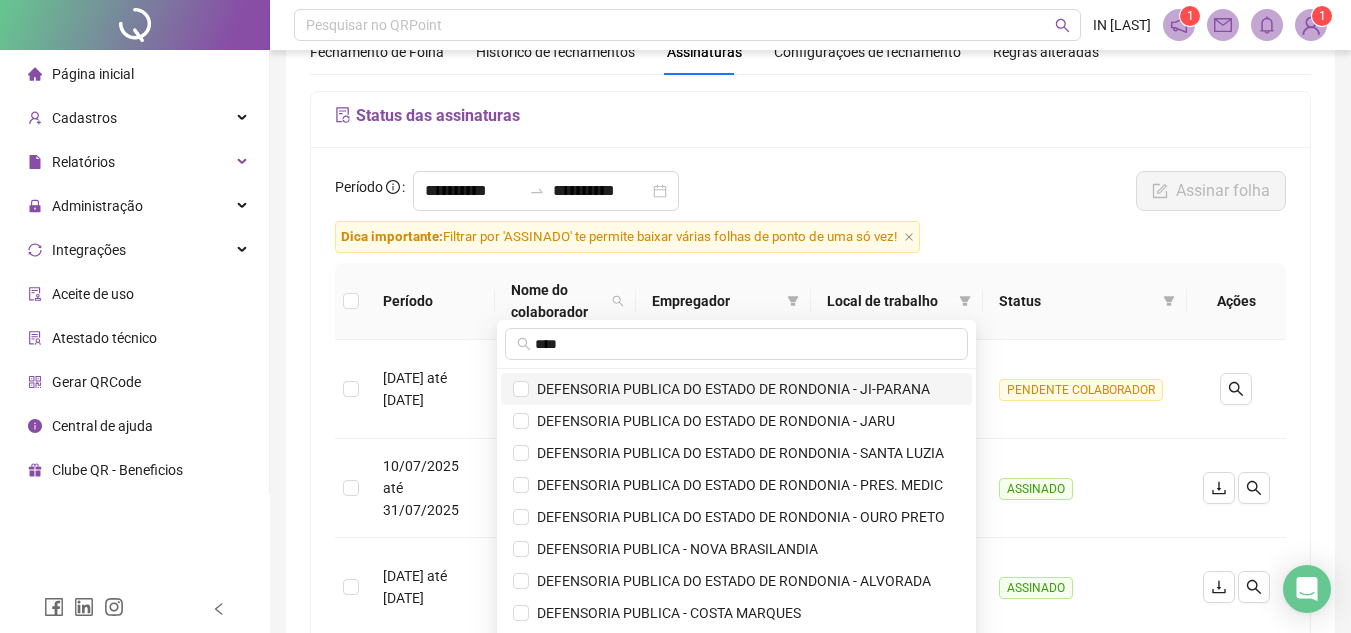 click on "DEFENSORIA PUBLICA DO ESTADO DE RONDONIA - JI-PARANA" at bounding box center (729, 389) 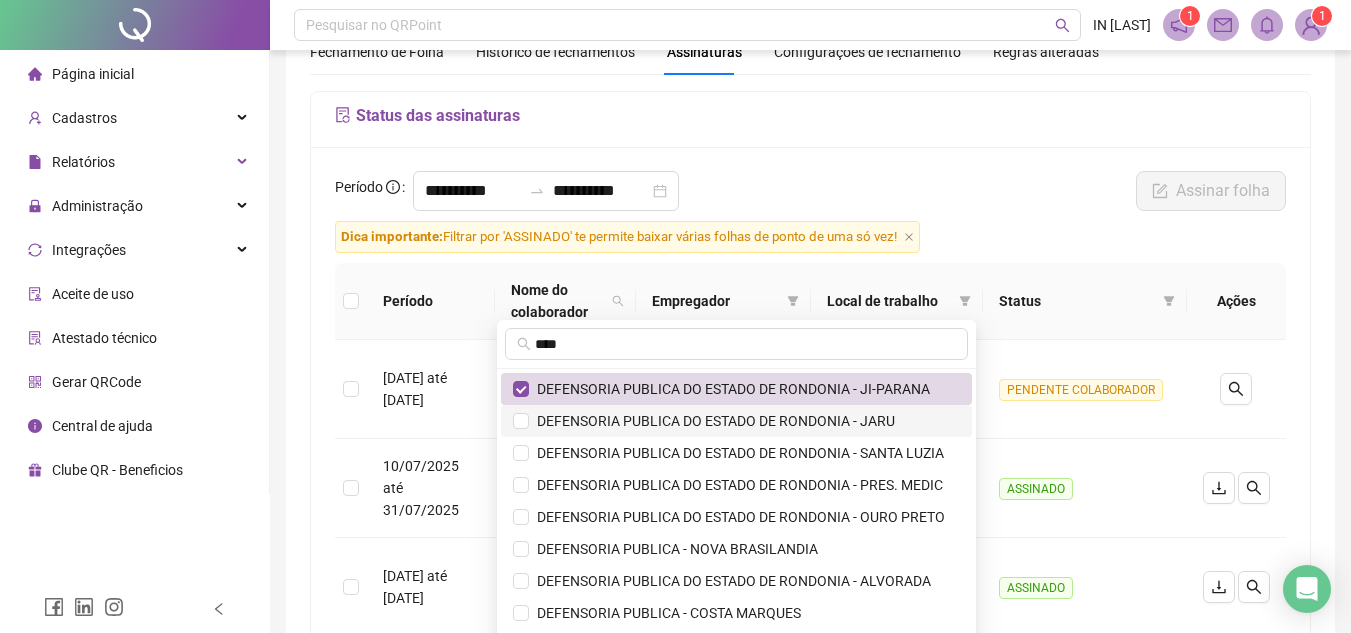 click on "DEFENSORIA PUBLICA DO ESTADO DE RONDONIA - JARU" at bounding box center [712, 421] 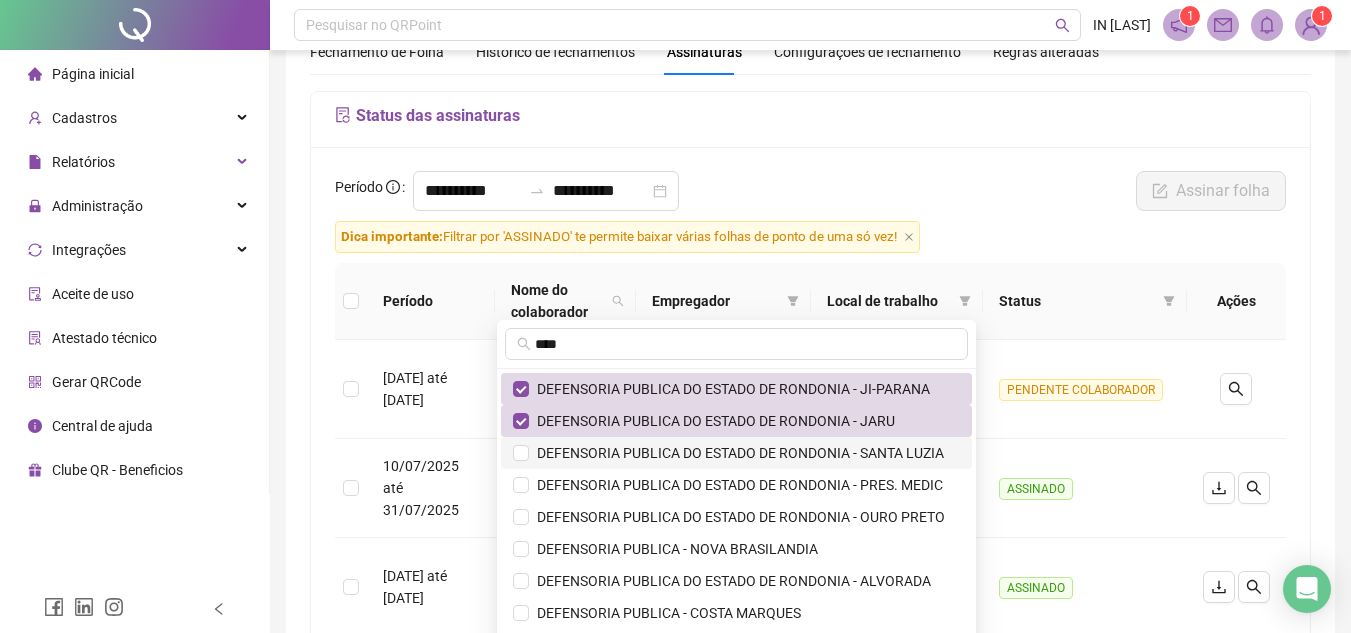 click on "DEFENSORIA PUBLICA DO ESTADO DE RONDONIA - SANTA LUZIA" at bounding box center (736, 453) 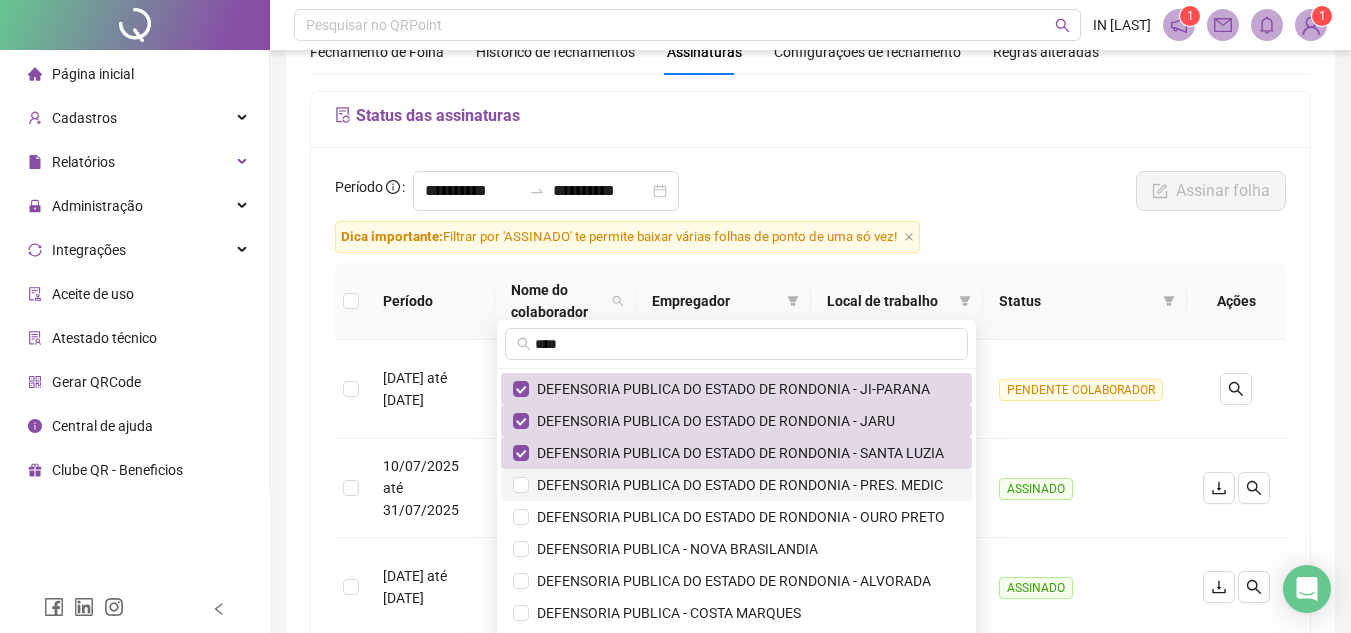 click on "DEFENSORIA PUBLICA DO ESTADO DE RONDONIA - PRES. MEDIC" at bounding box center (736, 485) 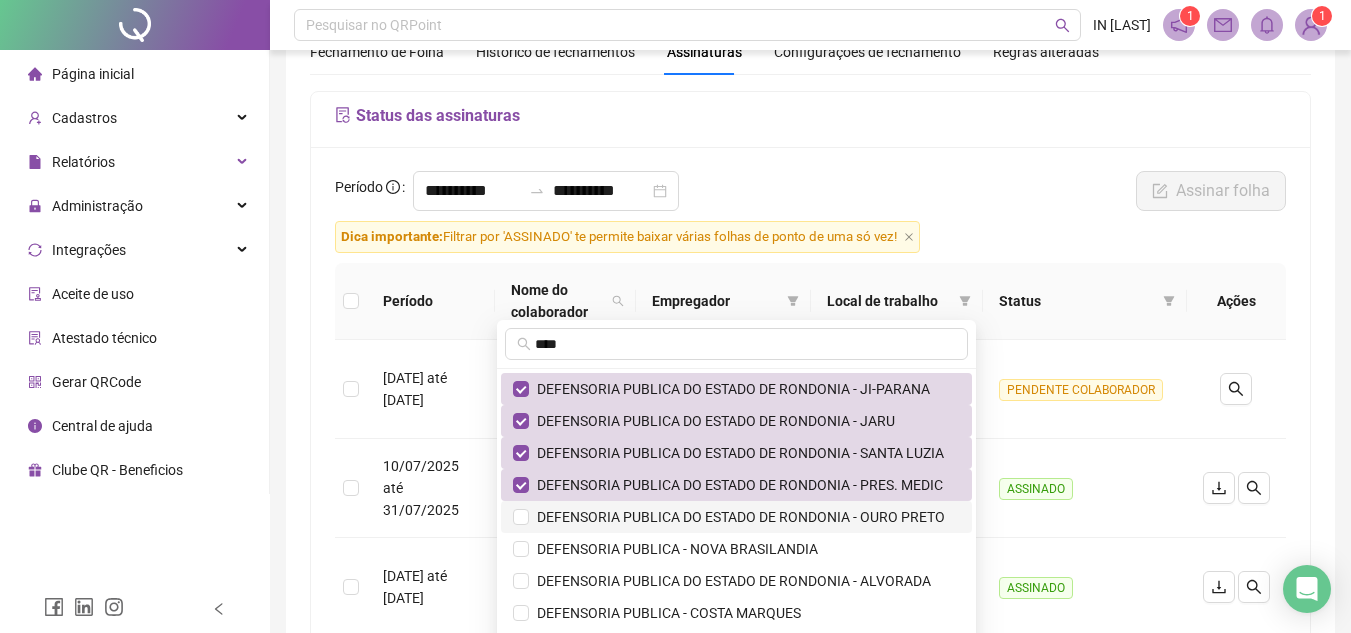 click on "DEFENSORIA PUBLICA DO ESTADO DE RONDONIA - OURO PRETO" at bounding box center (737, 517) 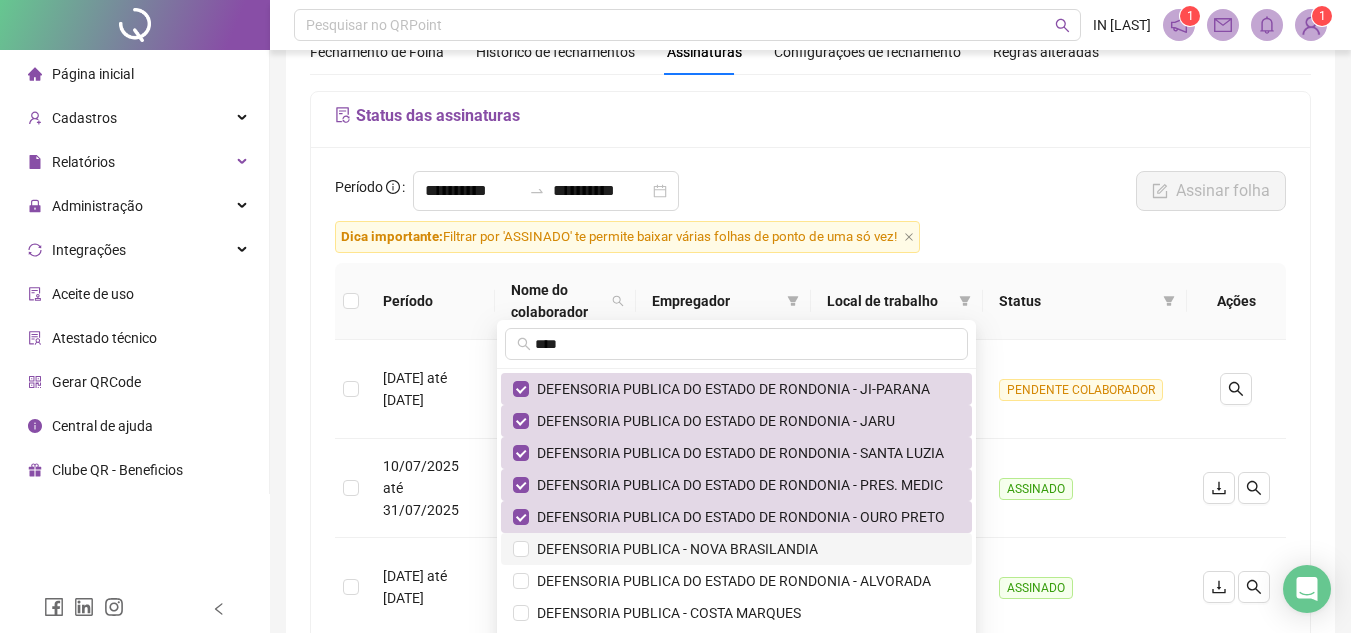click on "DEFENSORIA PUBLICA - NOVA BRASILANDIA" at bounding box center (736, 549) 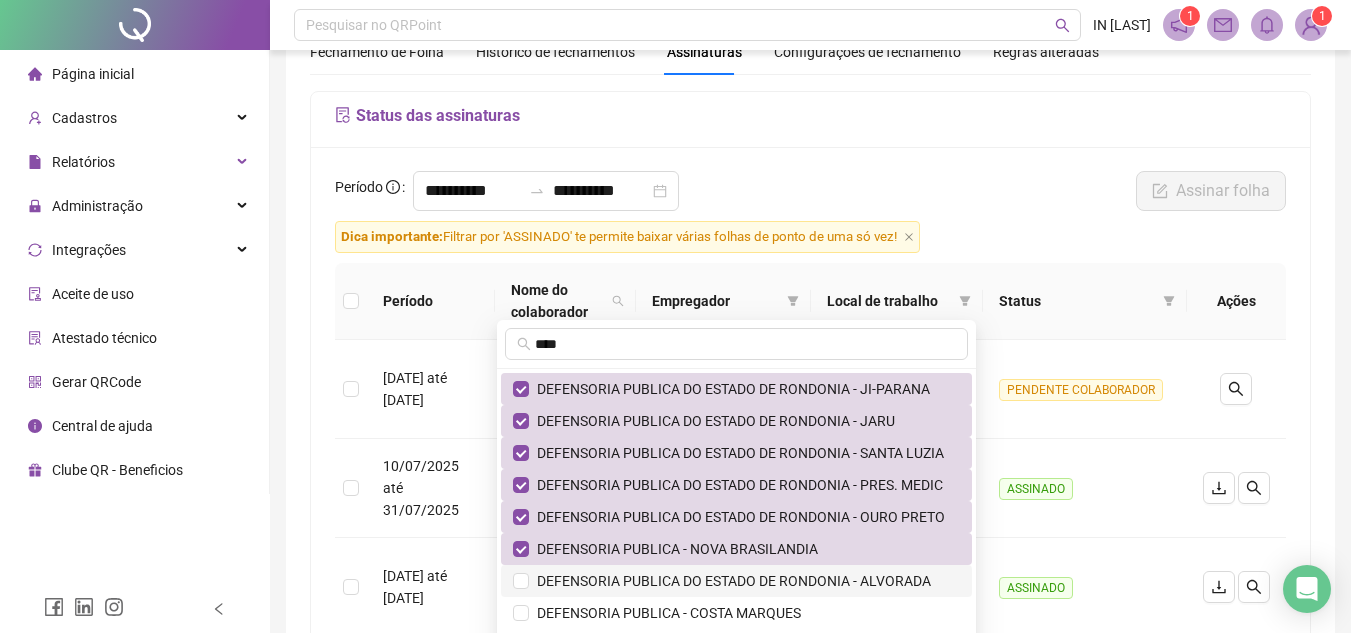 click on "DEFENSORIA PUBLICA DO ESTADO DE RONDONIA - ALVORADA" at bounding box center (730, 581) 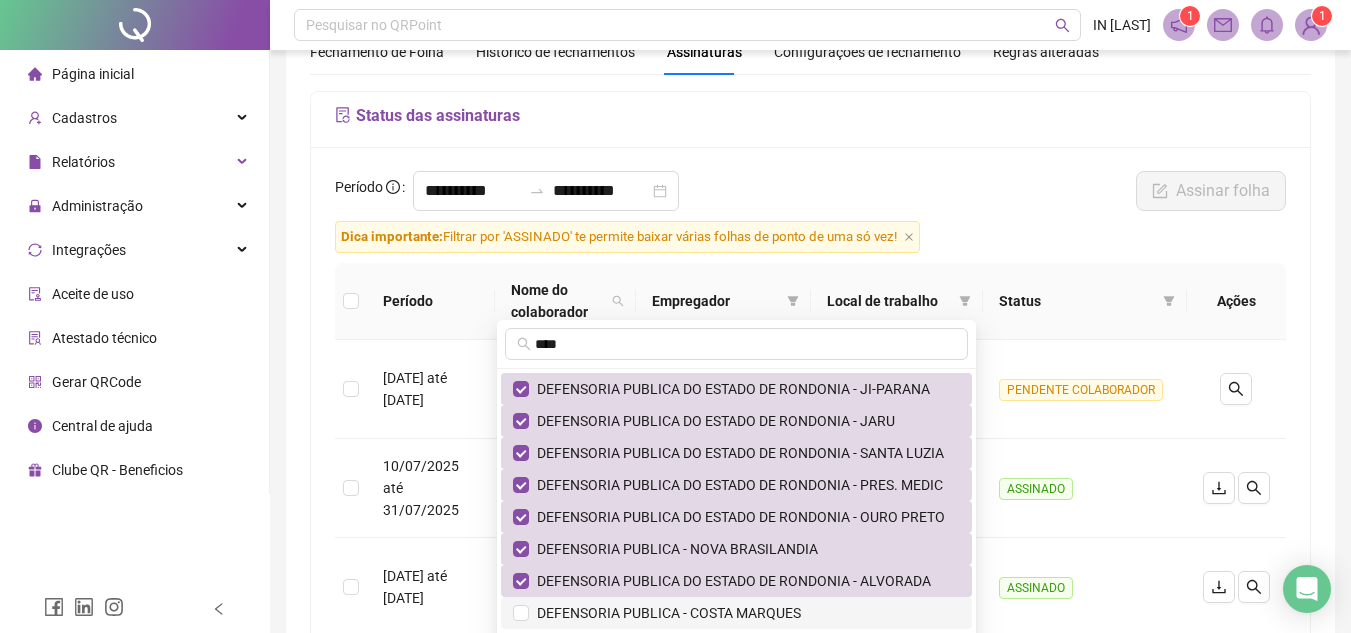 click on "DEFENSORIA PUBLICA - COSTA MARQUES" at bounding box center (736, 613) 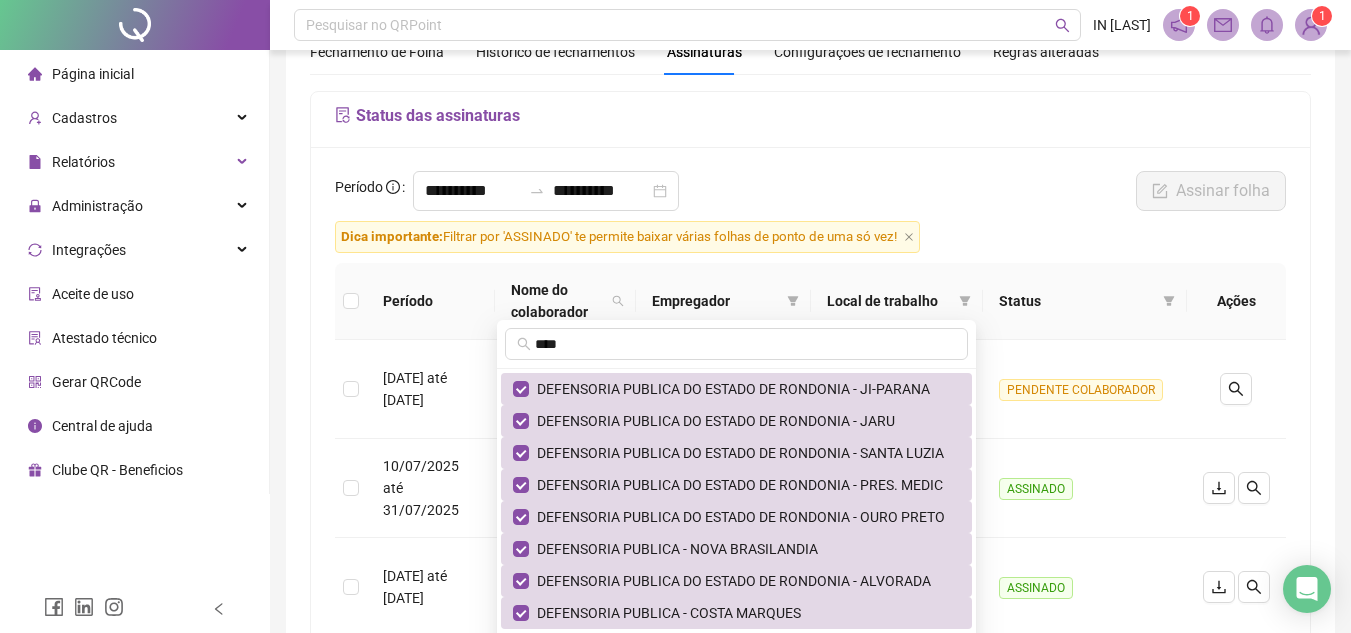 scroll, scrollTop: 224, scrollLeft: 0, axis: vertical 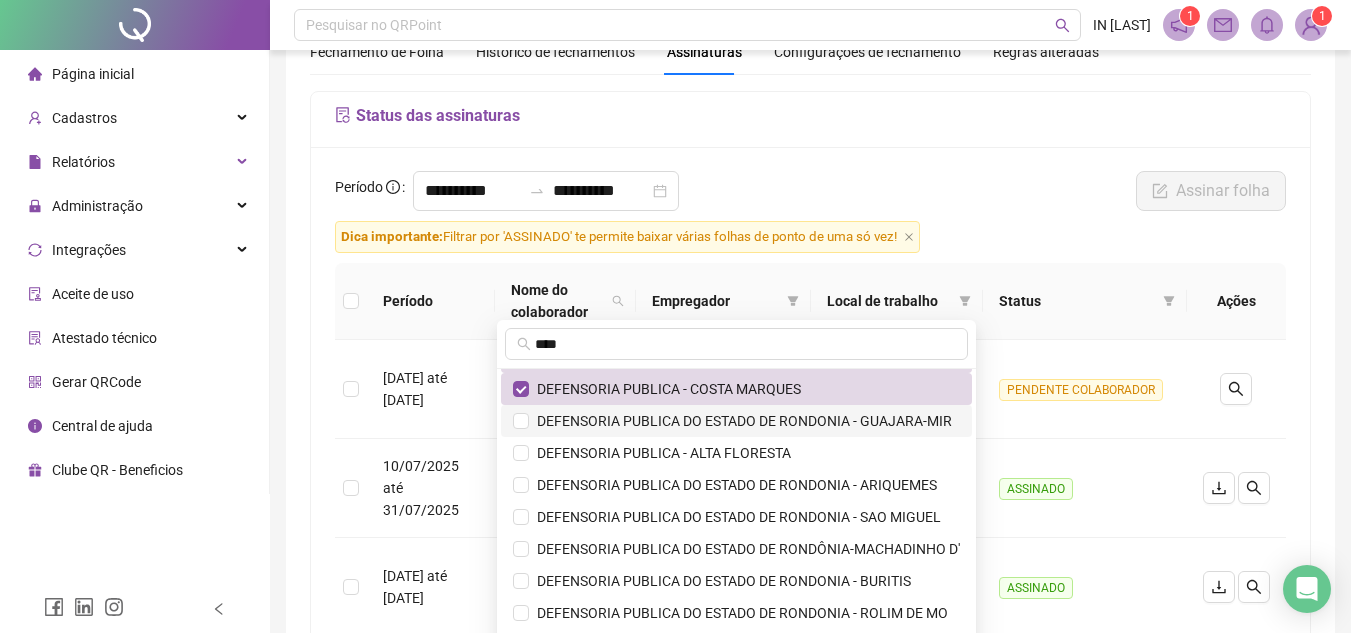 click on "DEFENSORIA PUBLICA DO ESTADO DE RONDONIA - GUAJARA-MIR" at bounding box center [740, 421] 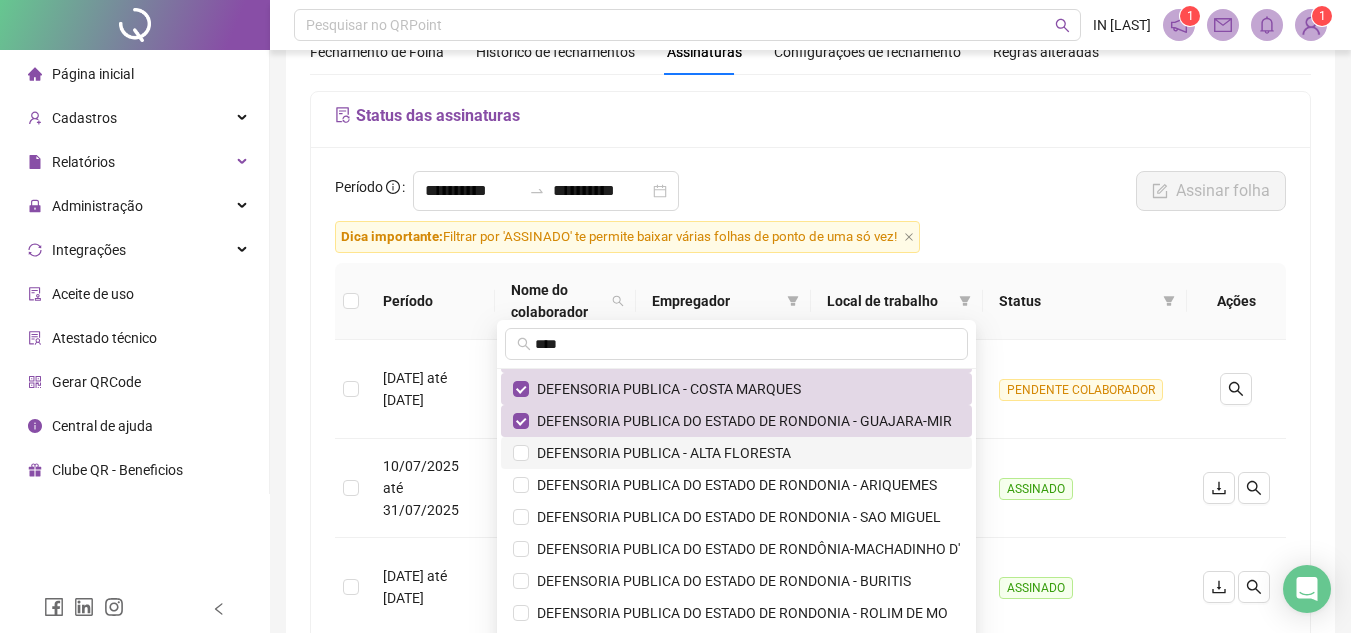 click on "DEFENSORIA PUBLICA - ALTA FLORESTA" at bounding box center [736, 453] 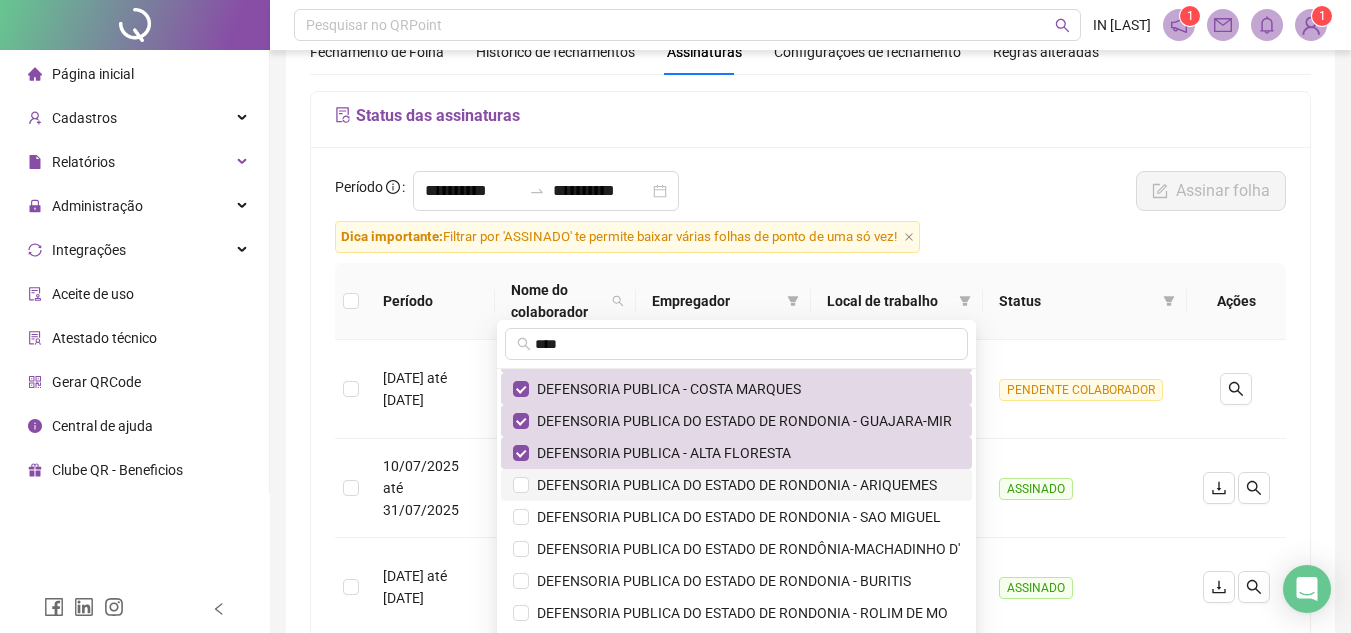 click on "DEFENSORIA PUBLICA DO ESTADO DE RONDONIA - ARIQUEMES" at bounding box center (733, 485) 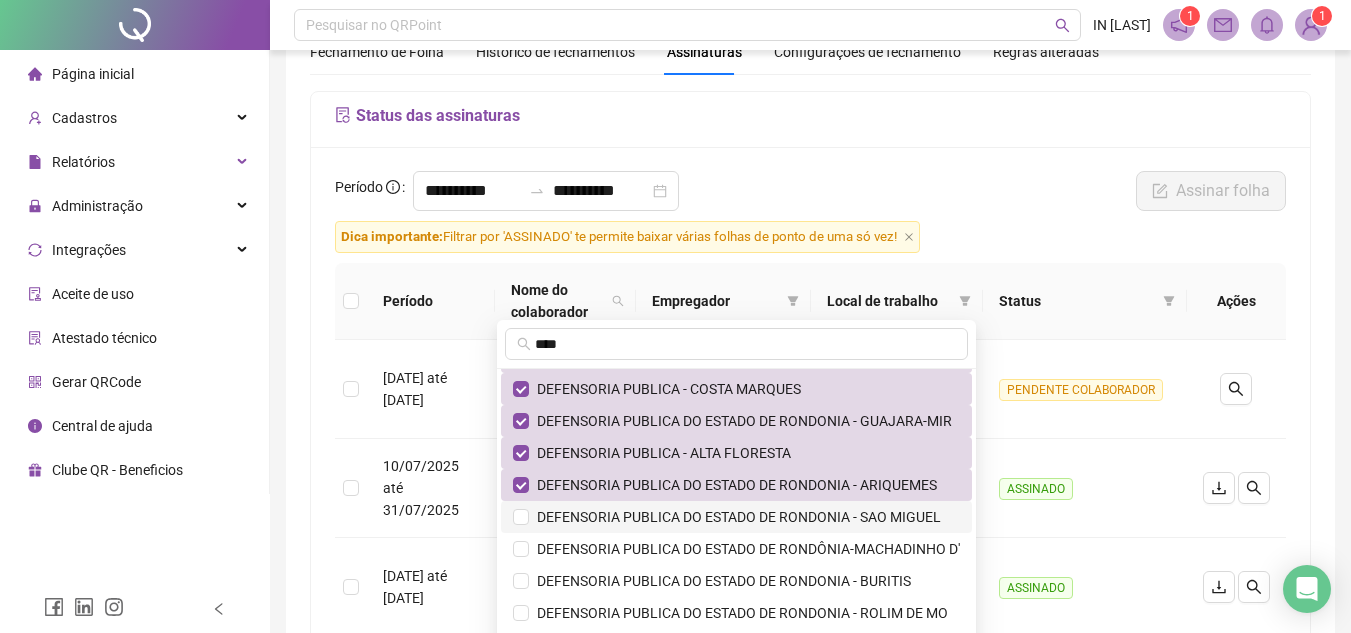 click on "DEFENSORIA PUBLICA DO ESTADO DE RONDONIA - SAO MIGUEL" at bounding box center [735, 517] 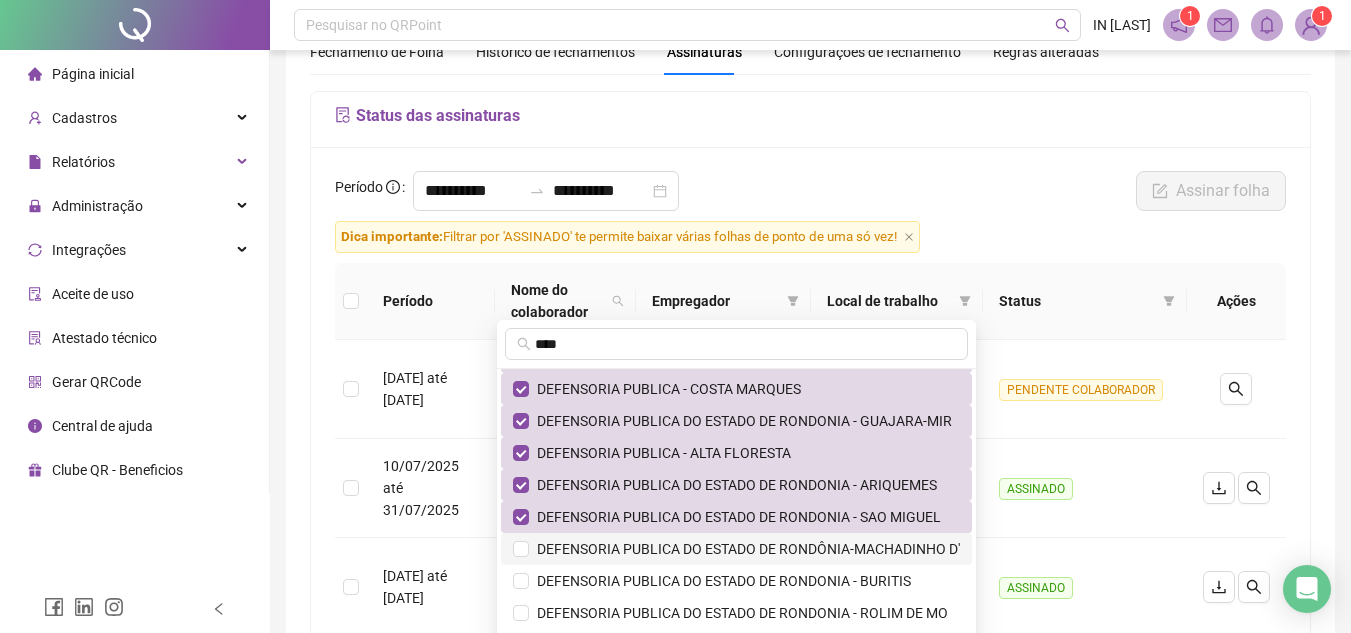 click on "DEFENSORIA PUBLICA DO ESTADO DE RONDÔNIA-MACHADINHO D'" at bounding box center [744, 549] 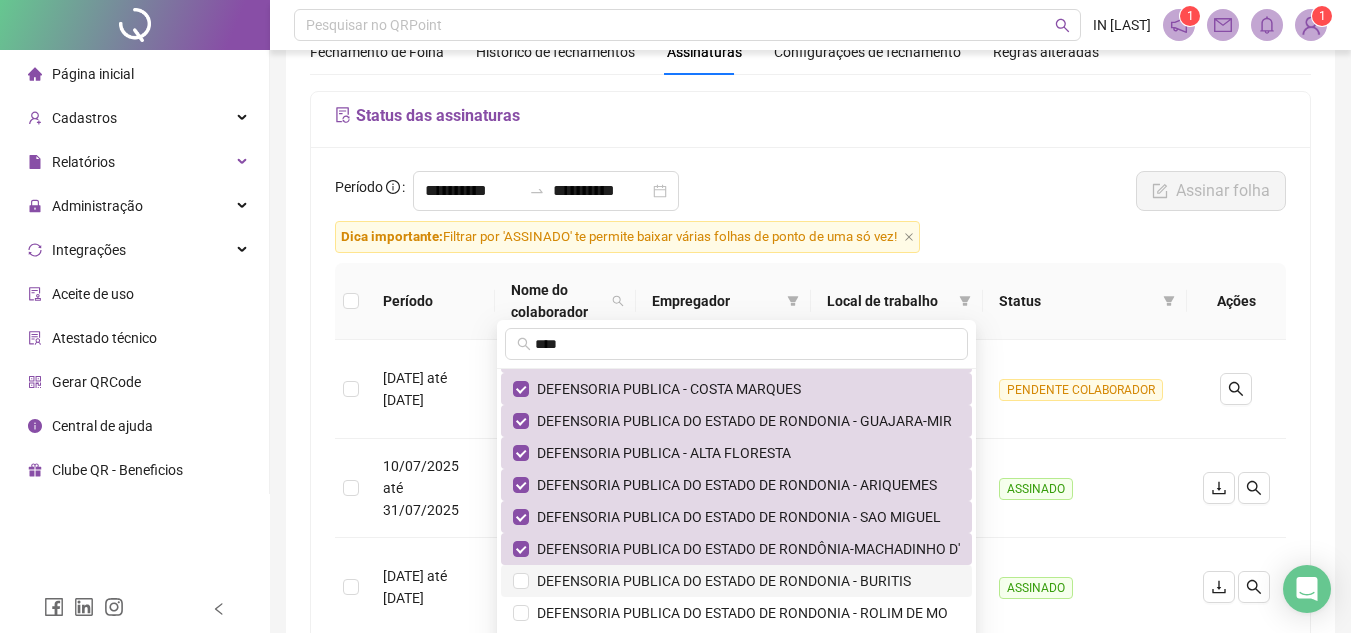 click on "DEFENSORIA PUBLICA DO ESTADO DE RONDONIA - BURITIS" at bounding box center [736, 581] 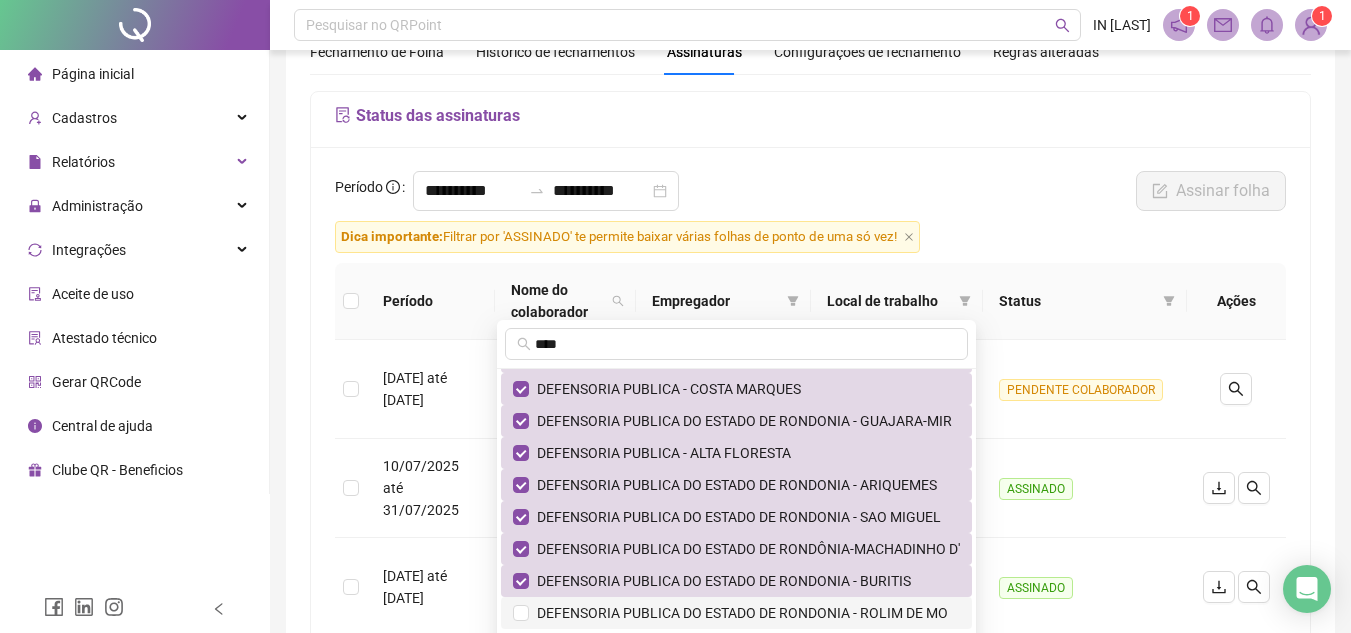 click on "DEFENSORIA PUBLICA DO ESTADO DE RONDONIA - ROLIM DE MO" at bounding box center [738, 613] 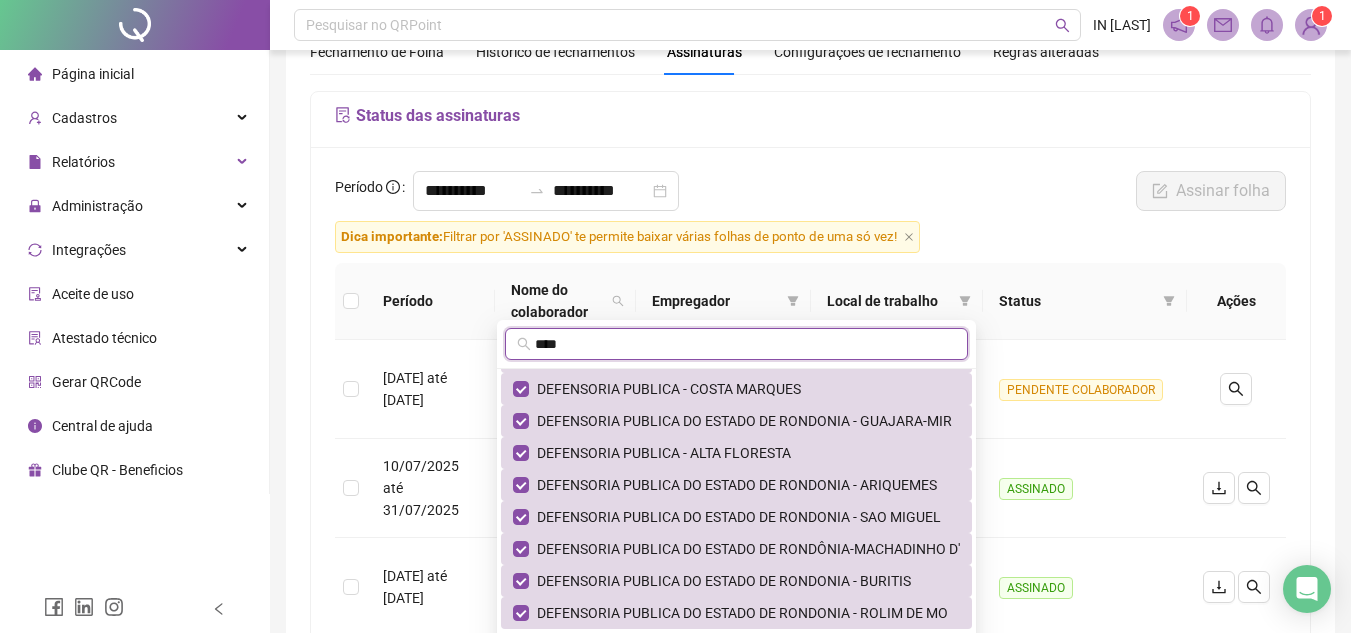 drag, startPoint x: 552, startPoint y: 338, endPoint x: 486, endPoint y: 338, distance: 66 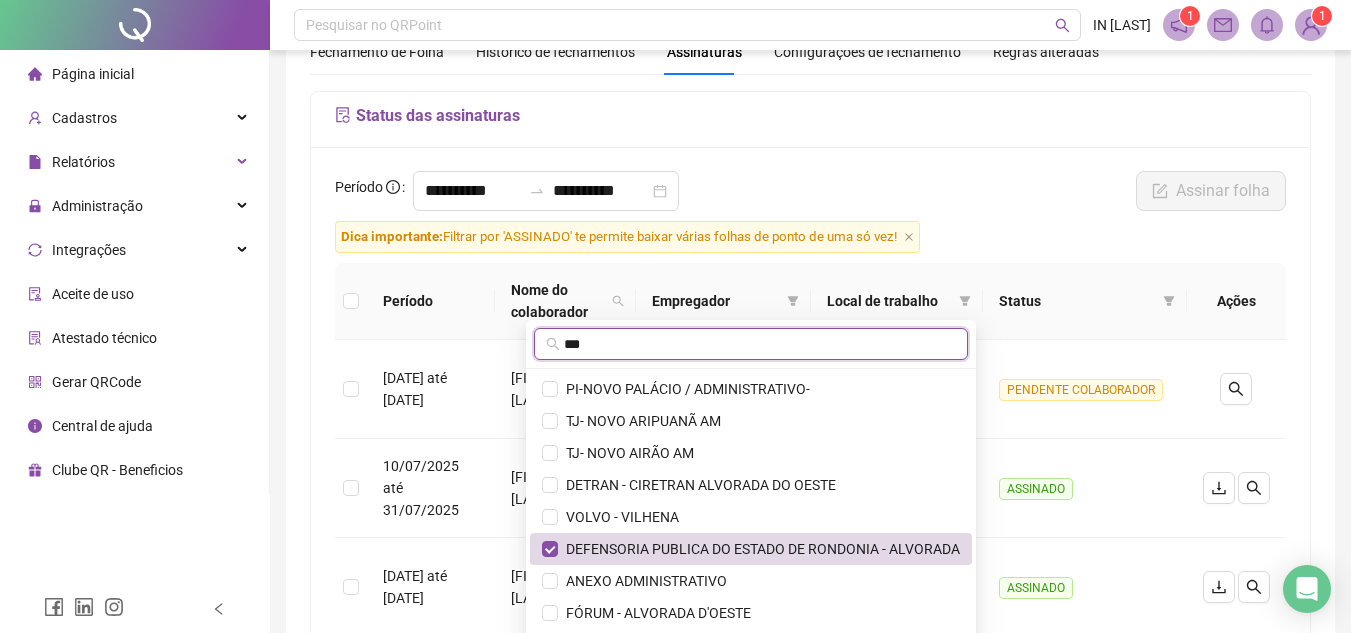scroll, scrollTop: 0, scrollLeft: 0, axis: both 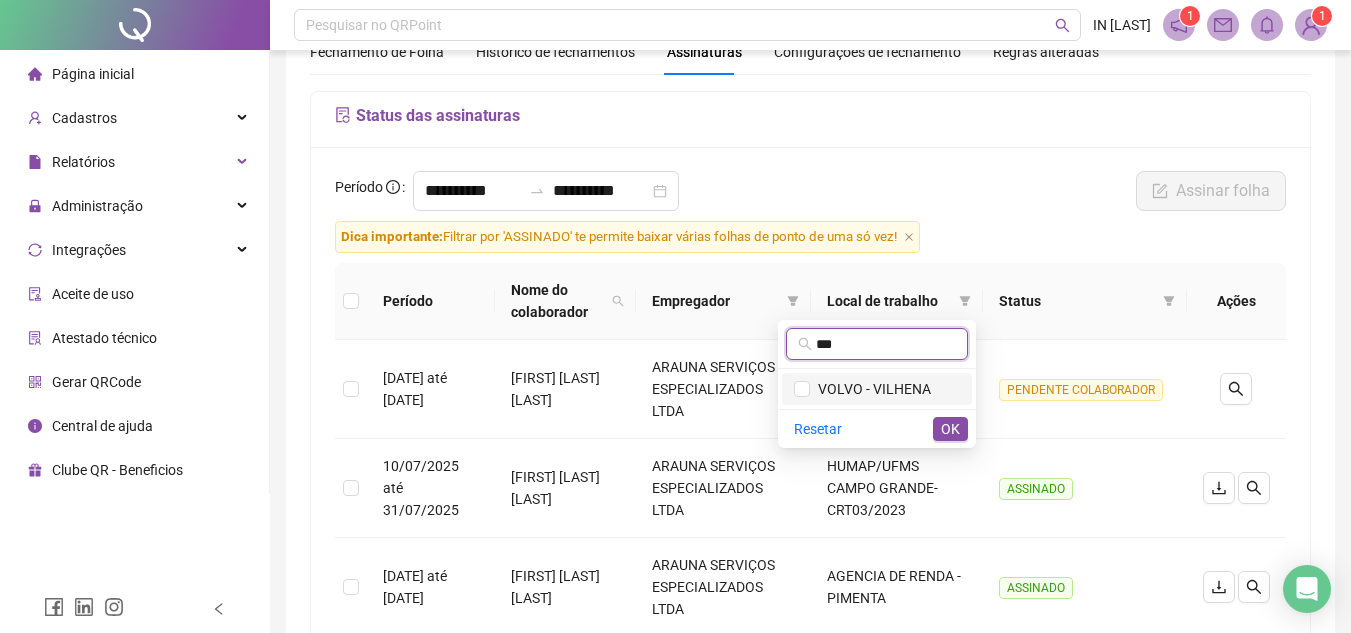 type on "***" 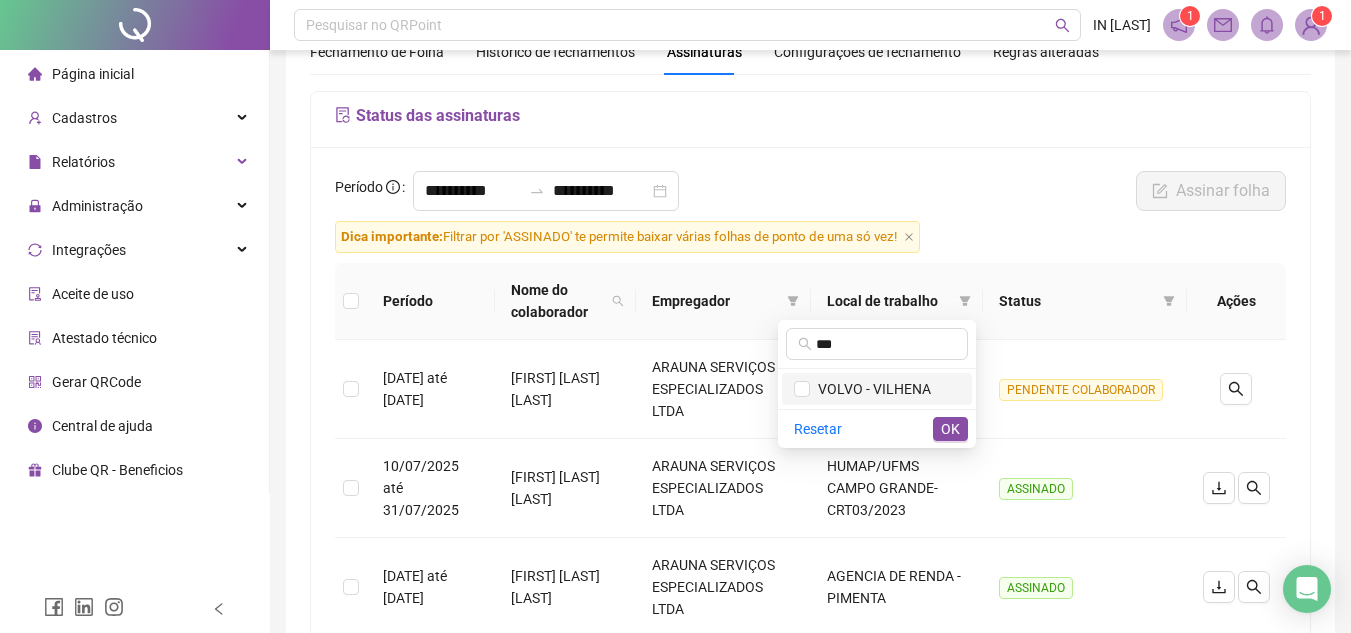click on "VOLVO - VILHENA" at bounding box center [870, 389] 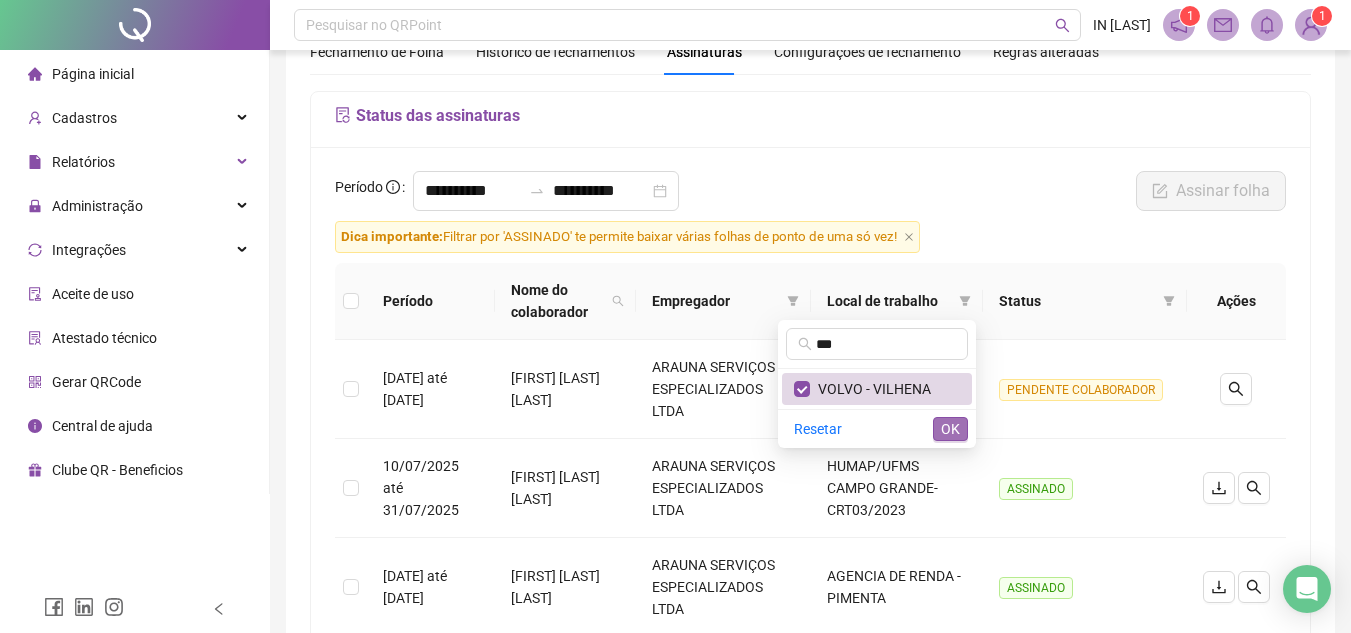 click on "OK" at bounding box center [950, 429] 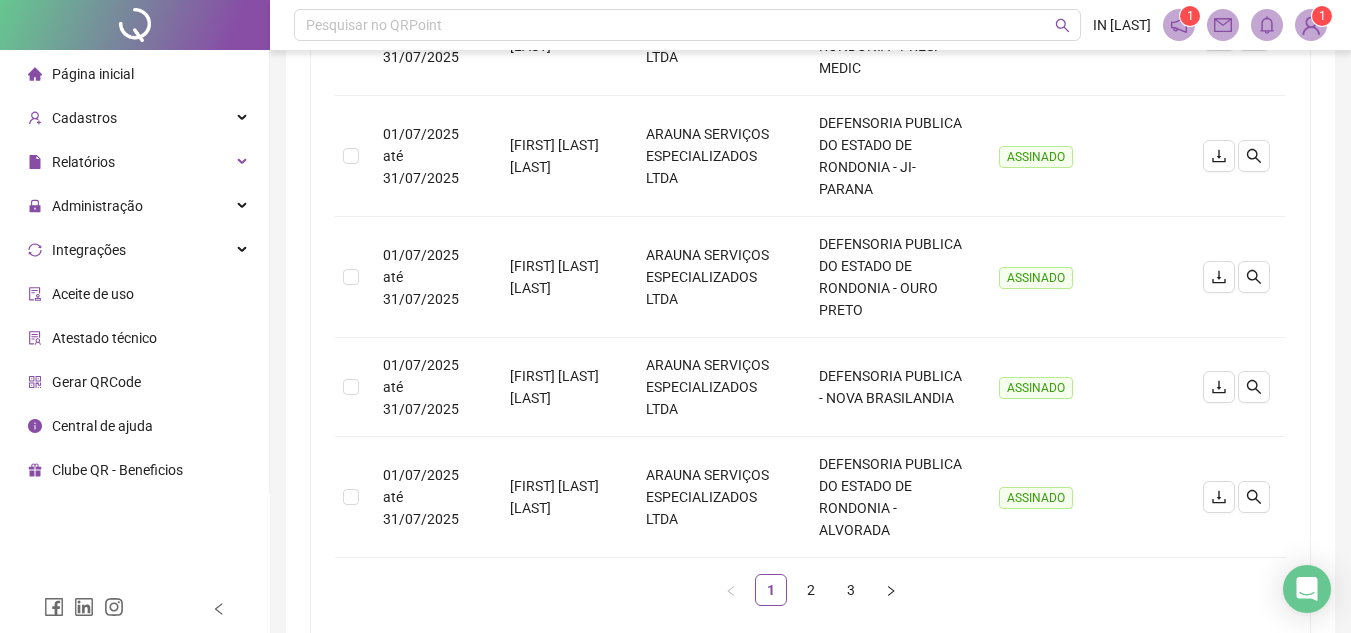 scroll, scrollTop: 1000, scrollLeft: 0, axis: vertical 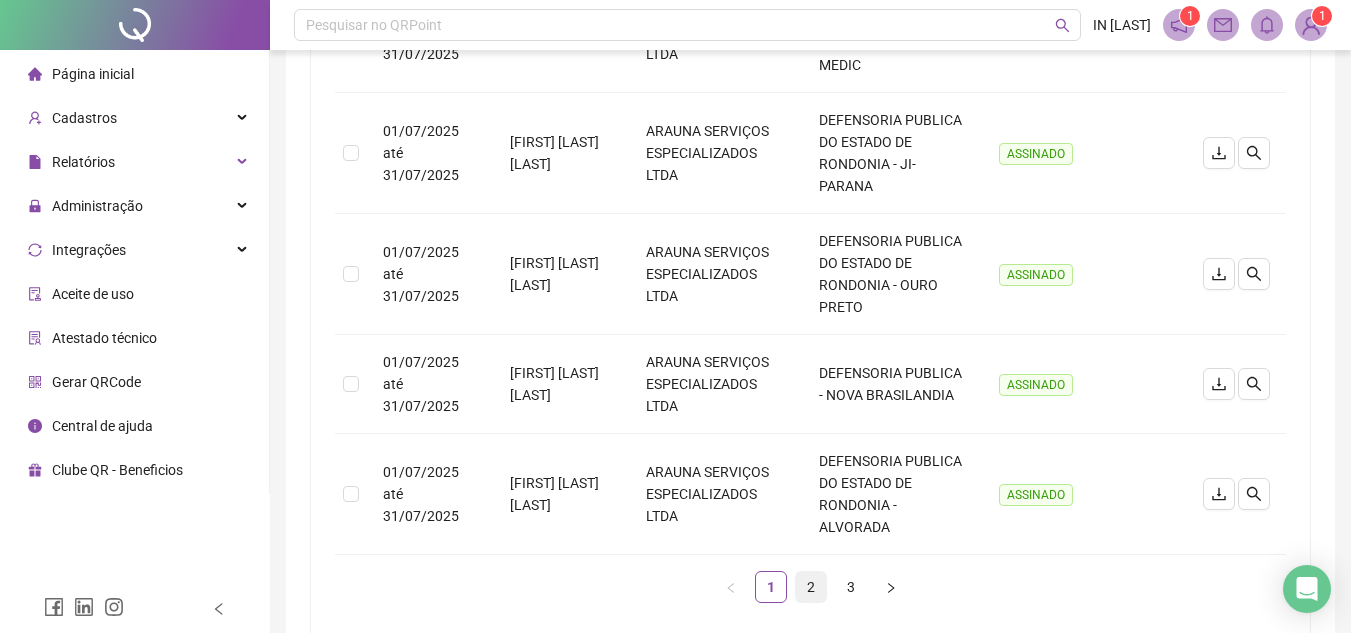 click on "2" at bounding box center (811, 587) 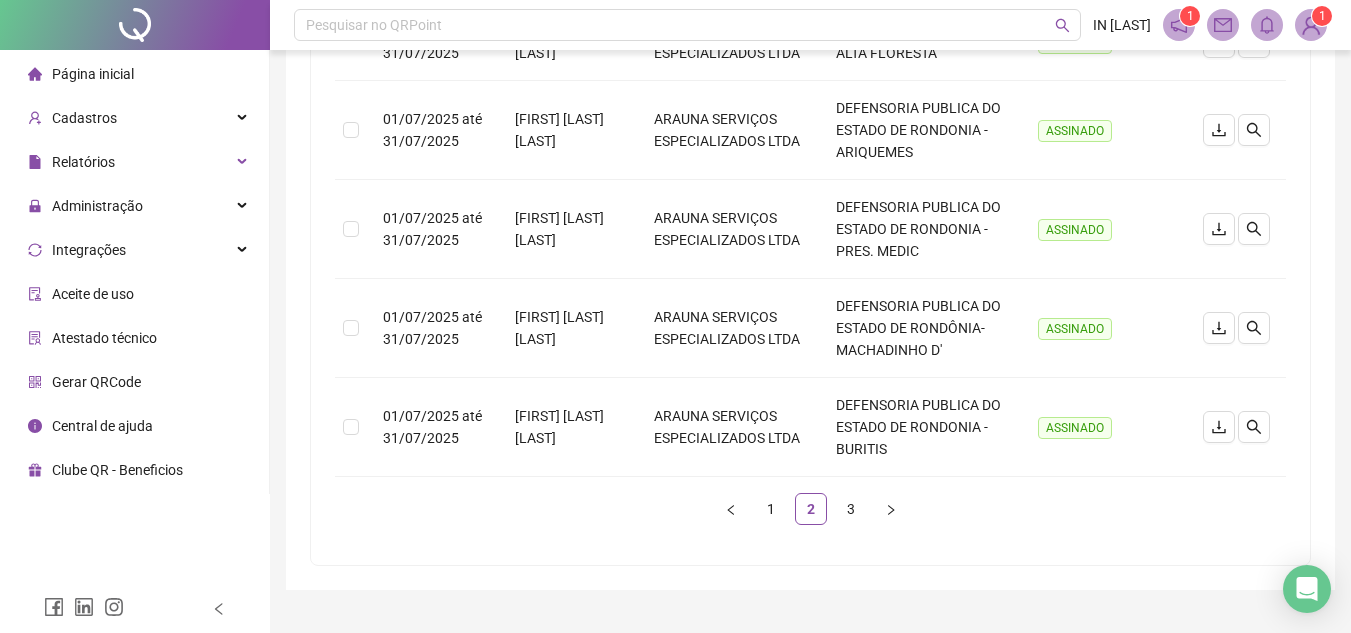 scroll, scrollTop: 989, scrollLeft: 0, axis: vertical 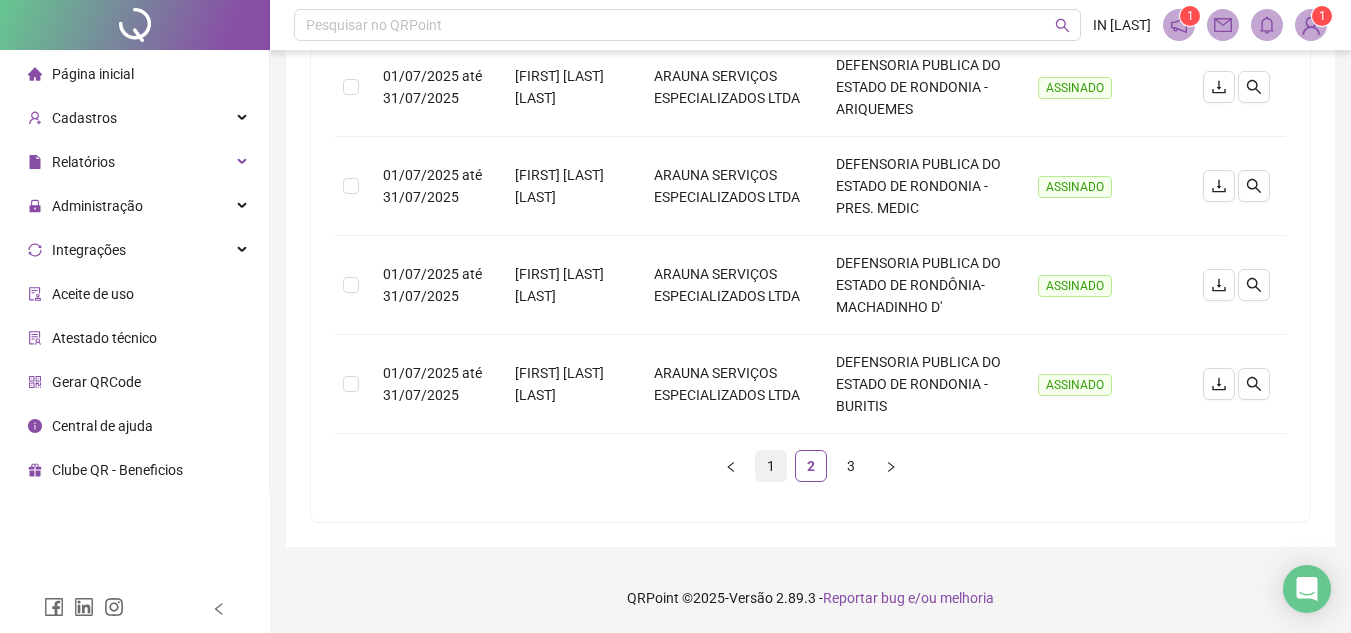 click on "1" at bounding box center [771, 466] 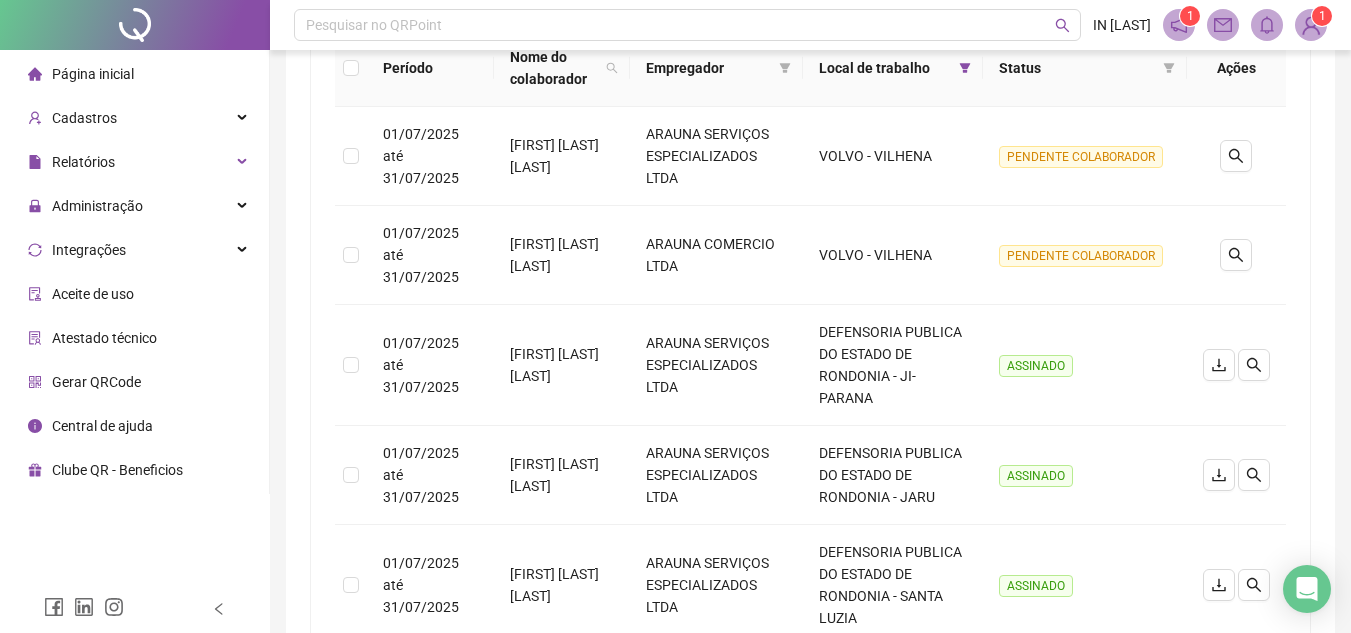 scroll, scrollTop: 270, scrollLeft: 0, axis: vertical 